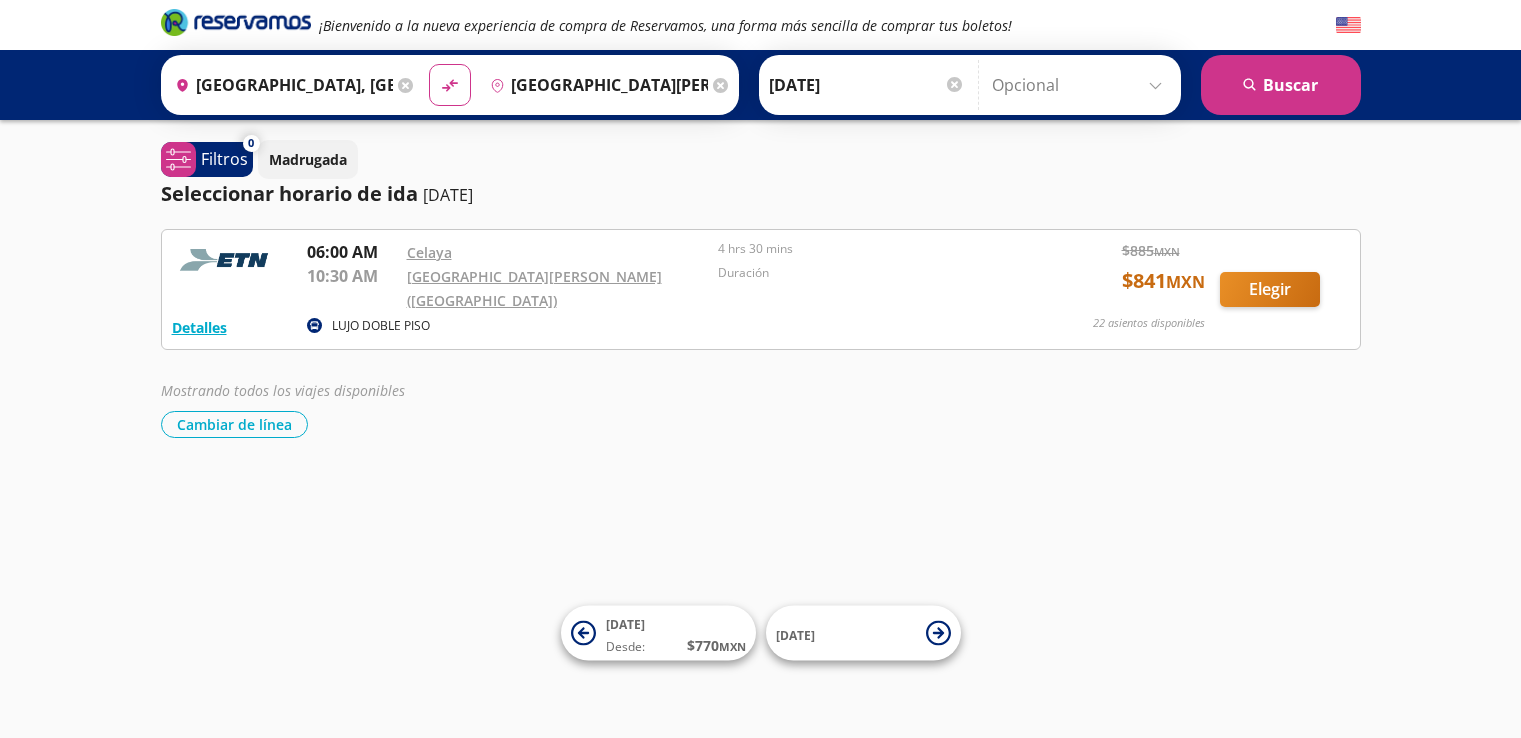 scroll, scrollTop: 0, scrollLeft: 0, axis: both 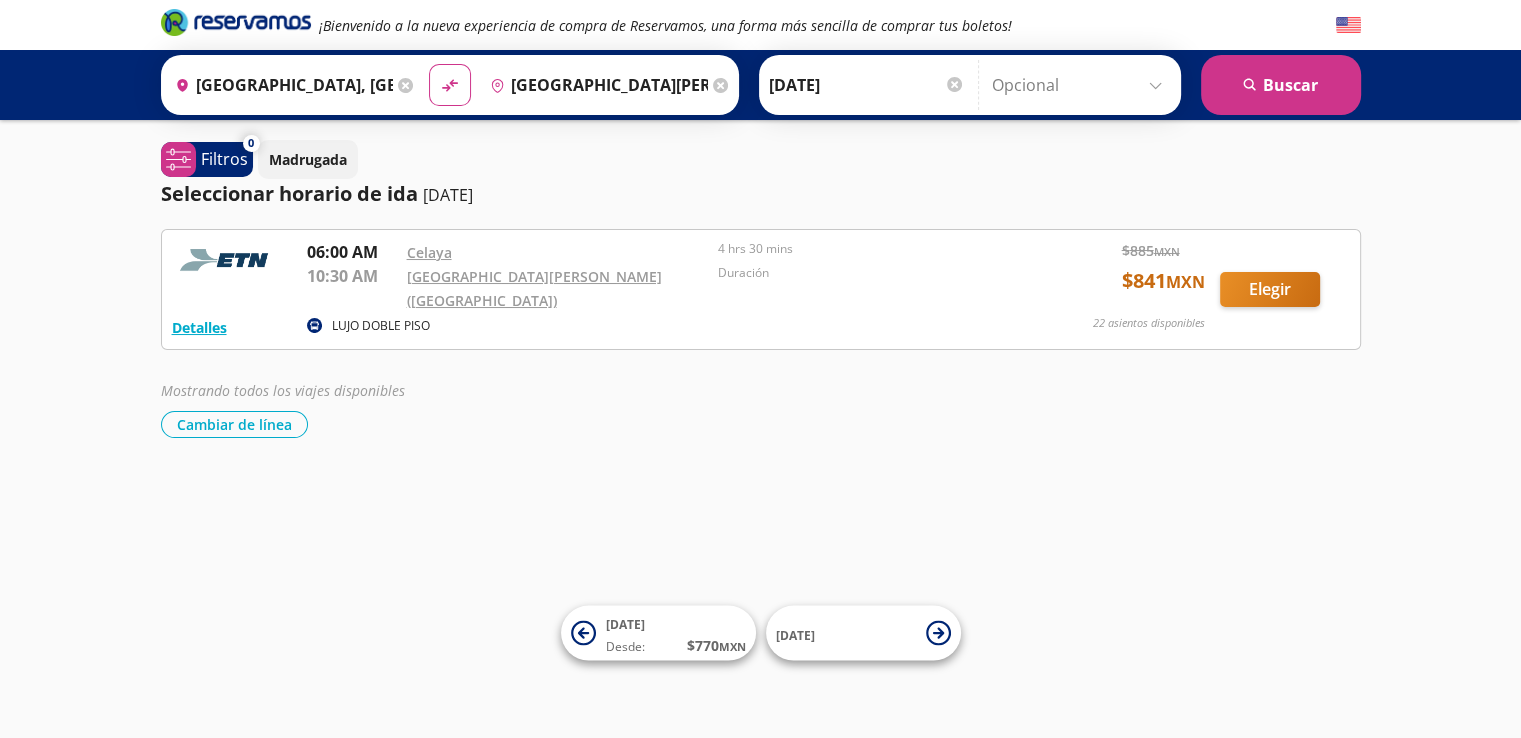 click on "Celaya, Guanajuato" at bounding box center [280, 85] 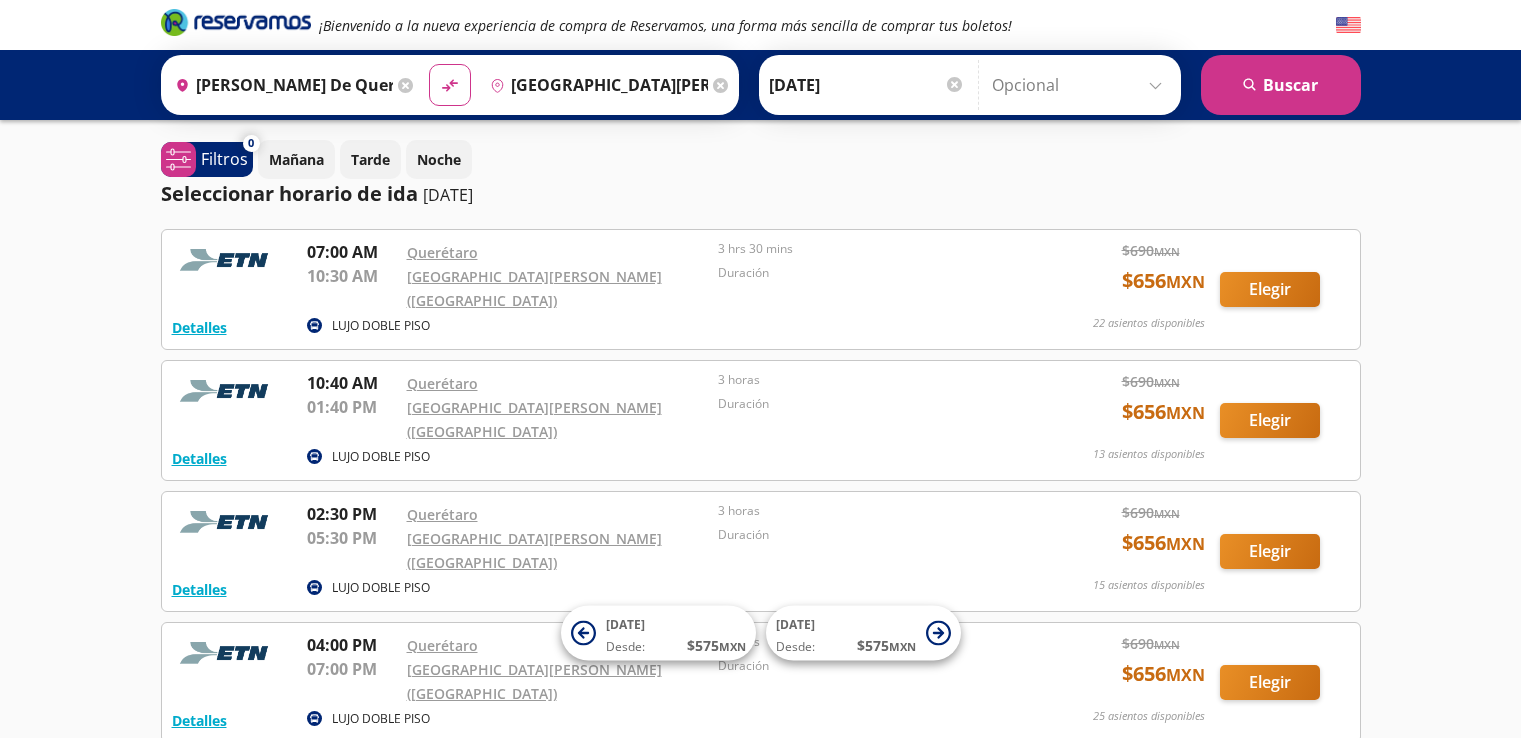 scroll, scrollTop: 300, scrollLeft: 0, axis: vertical 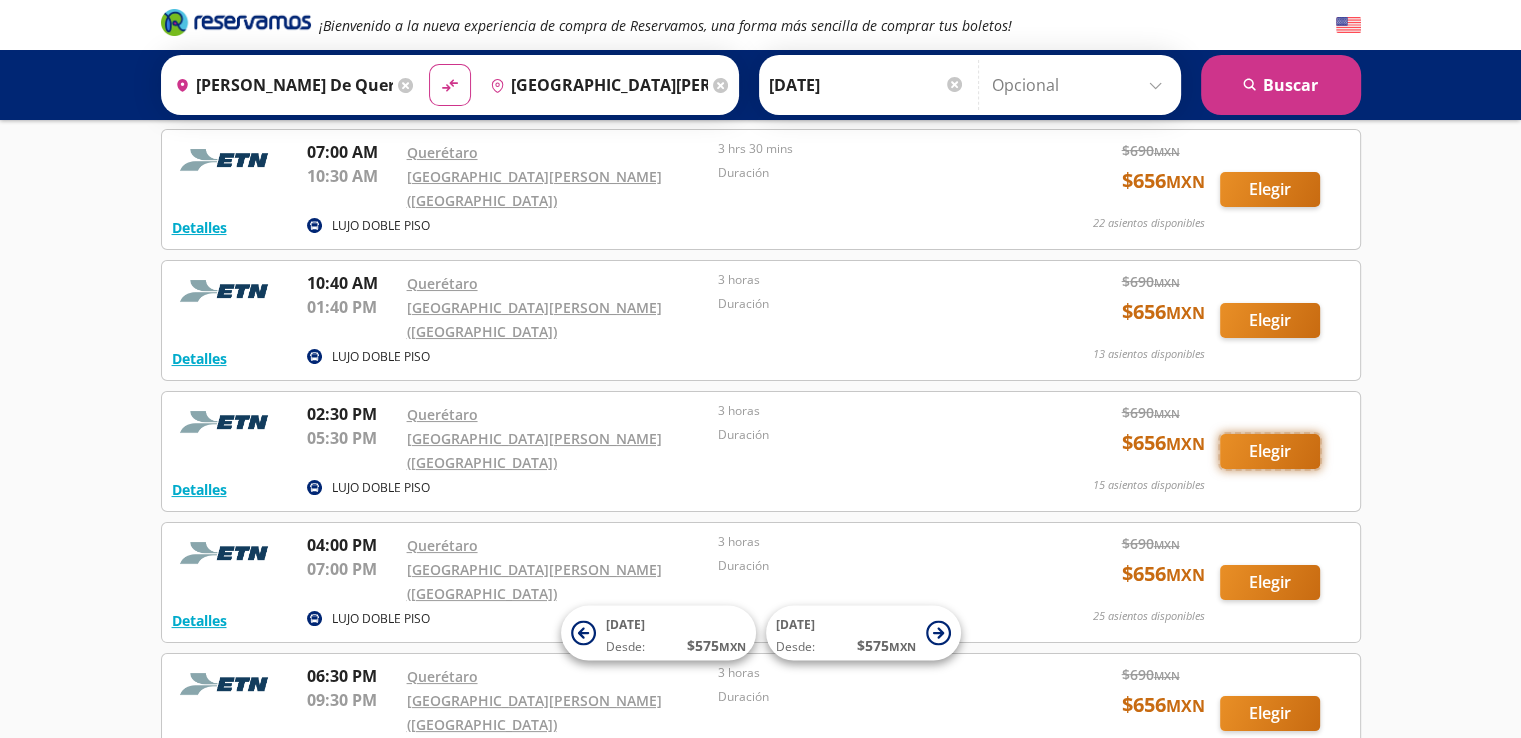 click on "Elegir" at bounding box center [1270, 451] 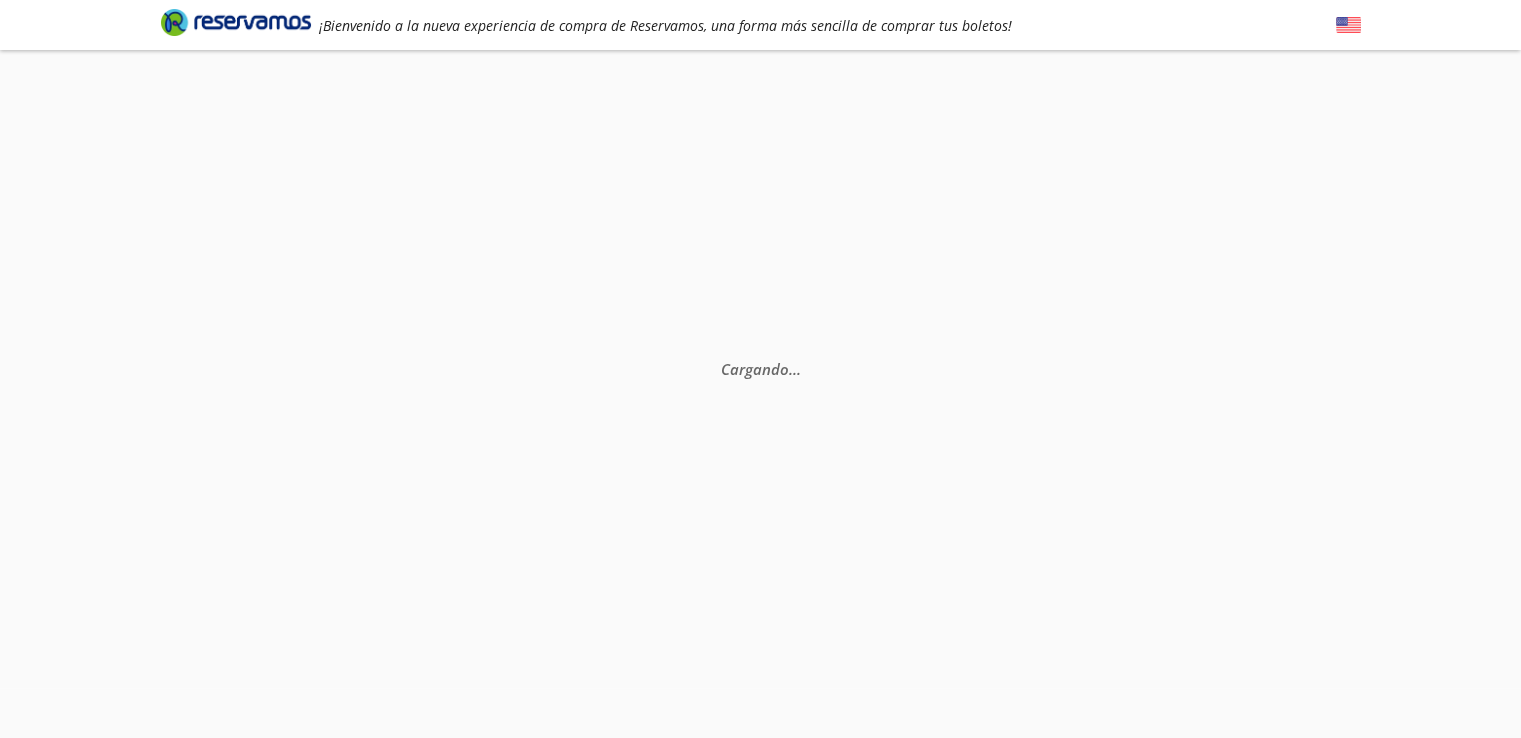 scroll, scrollTop: 0, scrollLeft: 0, axis: both 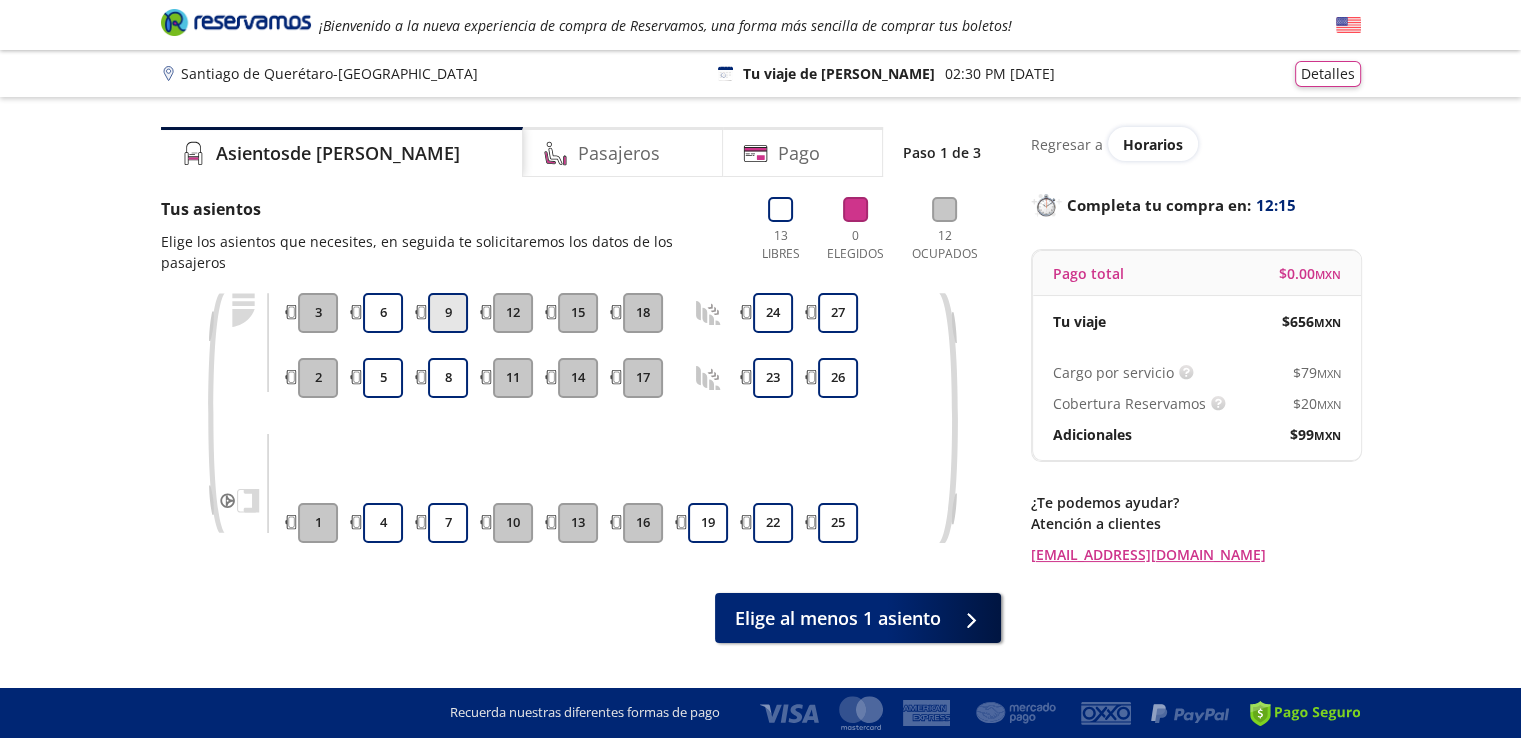 click on "9" at bounding box center (448, 313) 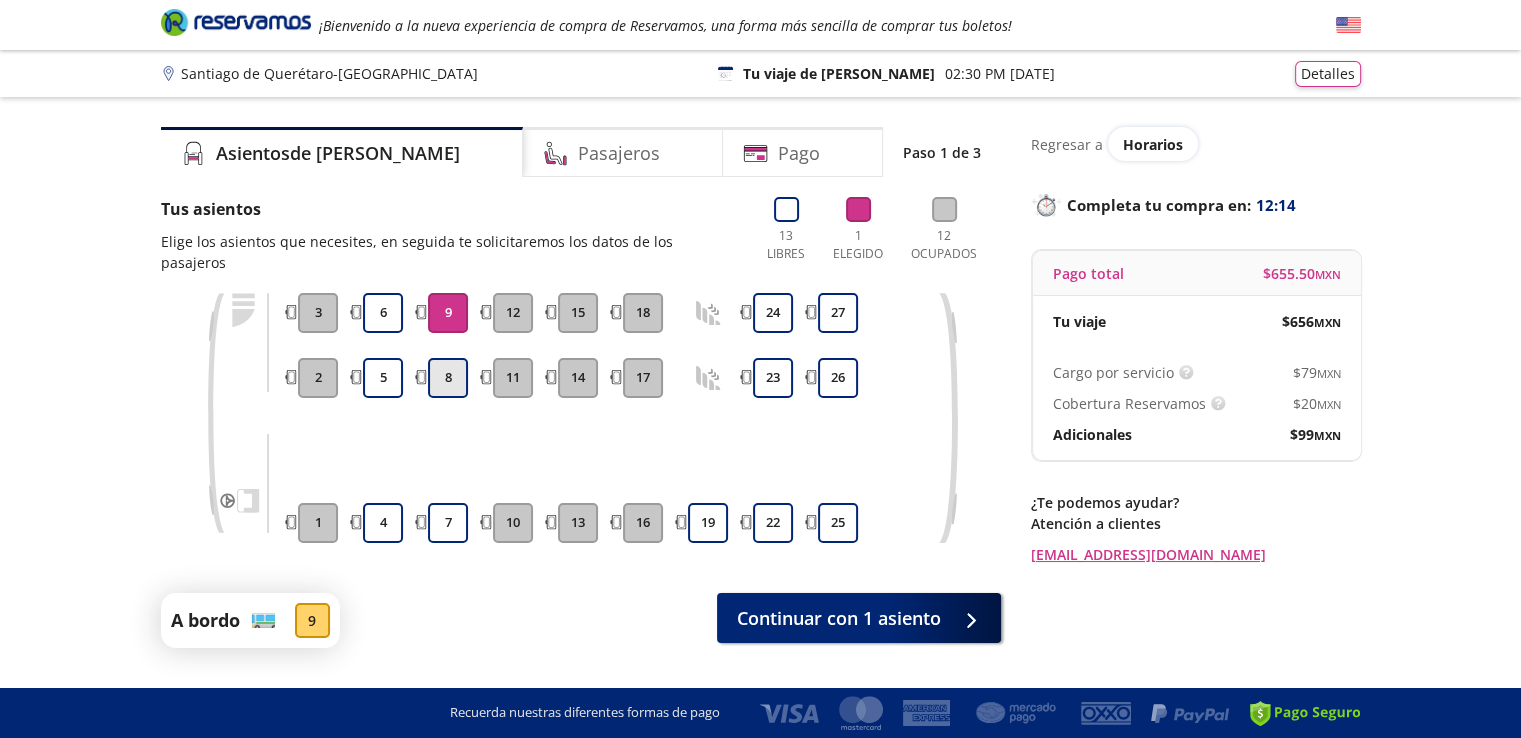 click on "8" at bounding box center [448, 378] 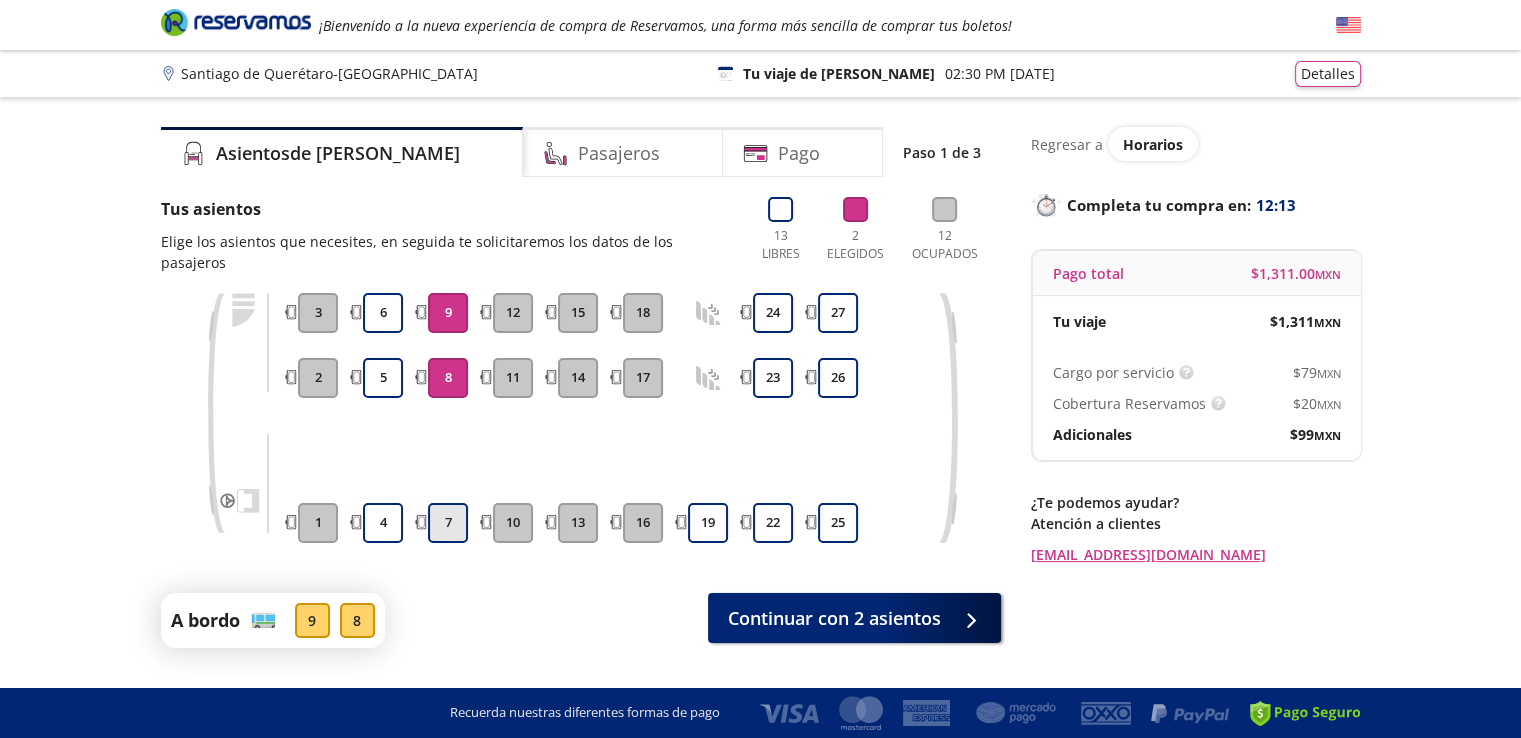 click on "7" at bounding box center [448, 523] 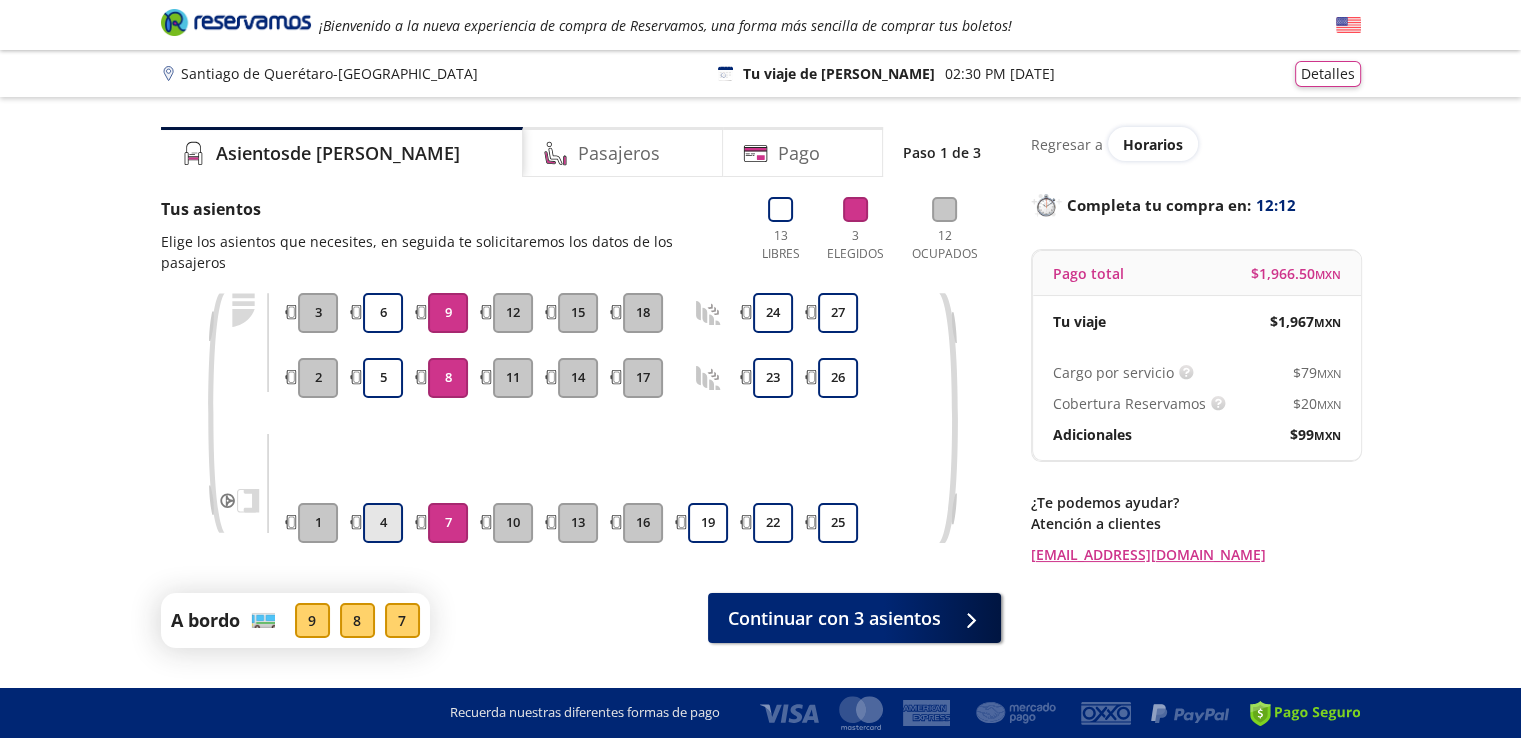 click on "4" at bounding box center (383, 523) 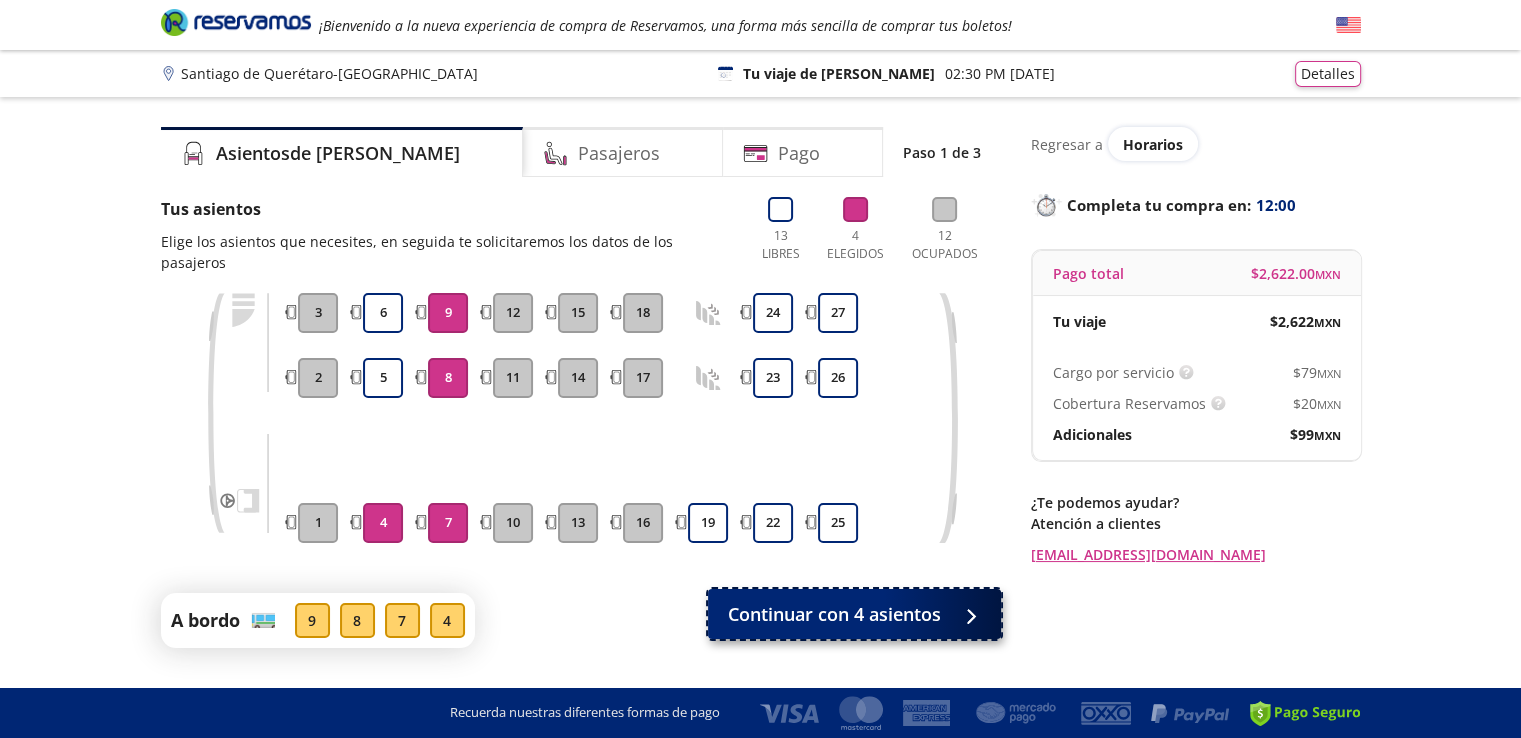 click on "Continuar con 4 asientos" at bounding box center (834, 614) 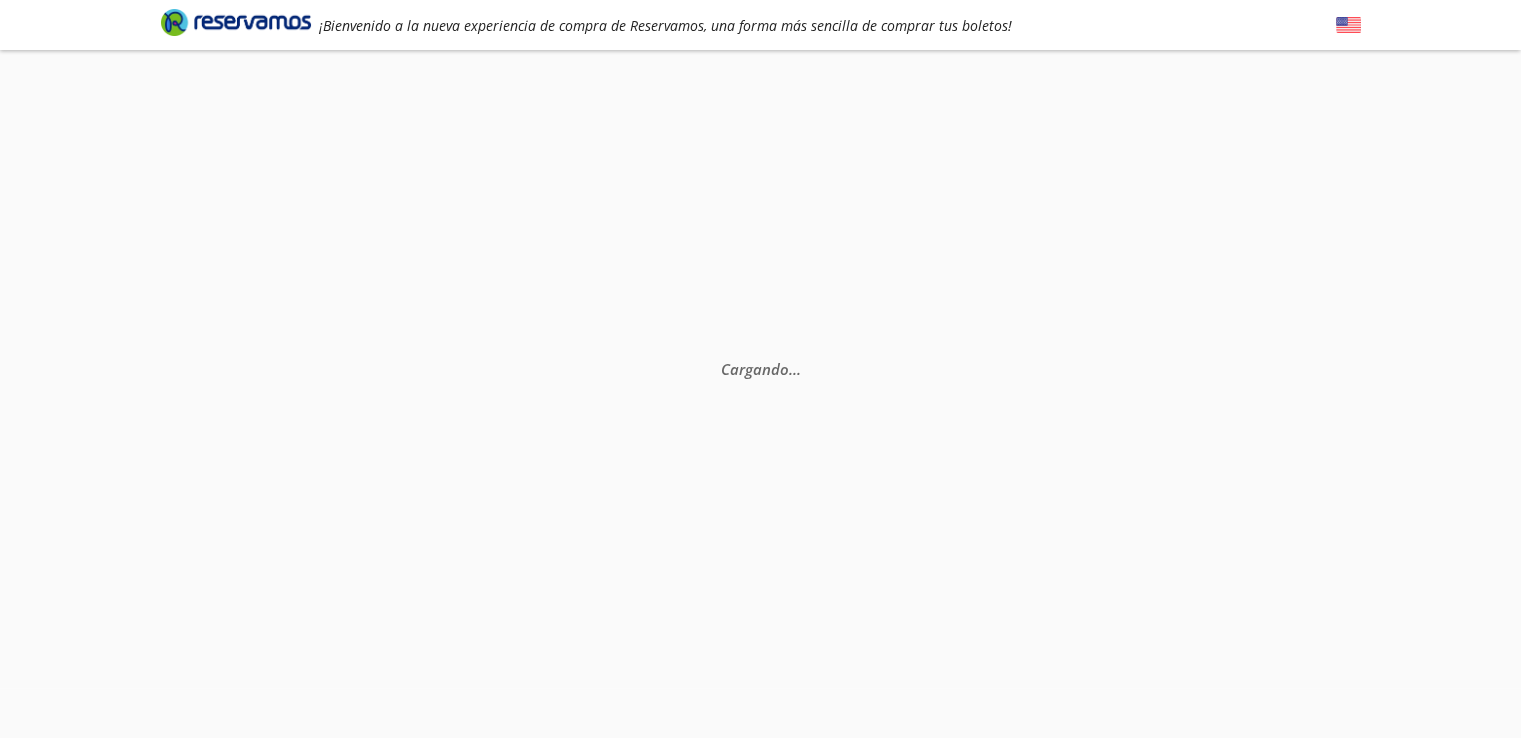 scroll, scrollTop: 0, scrollLeft: 0, axis: both 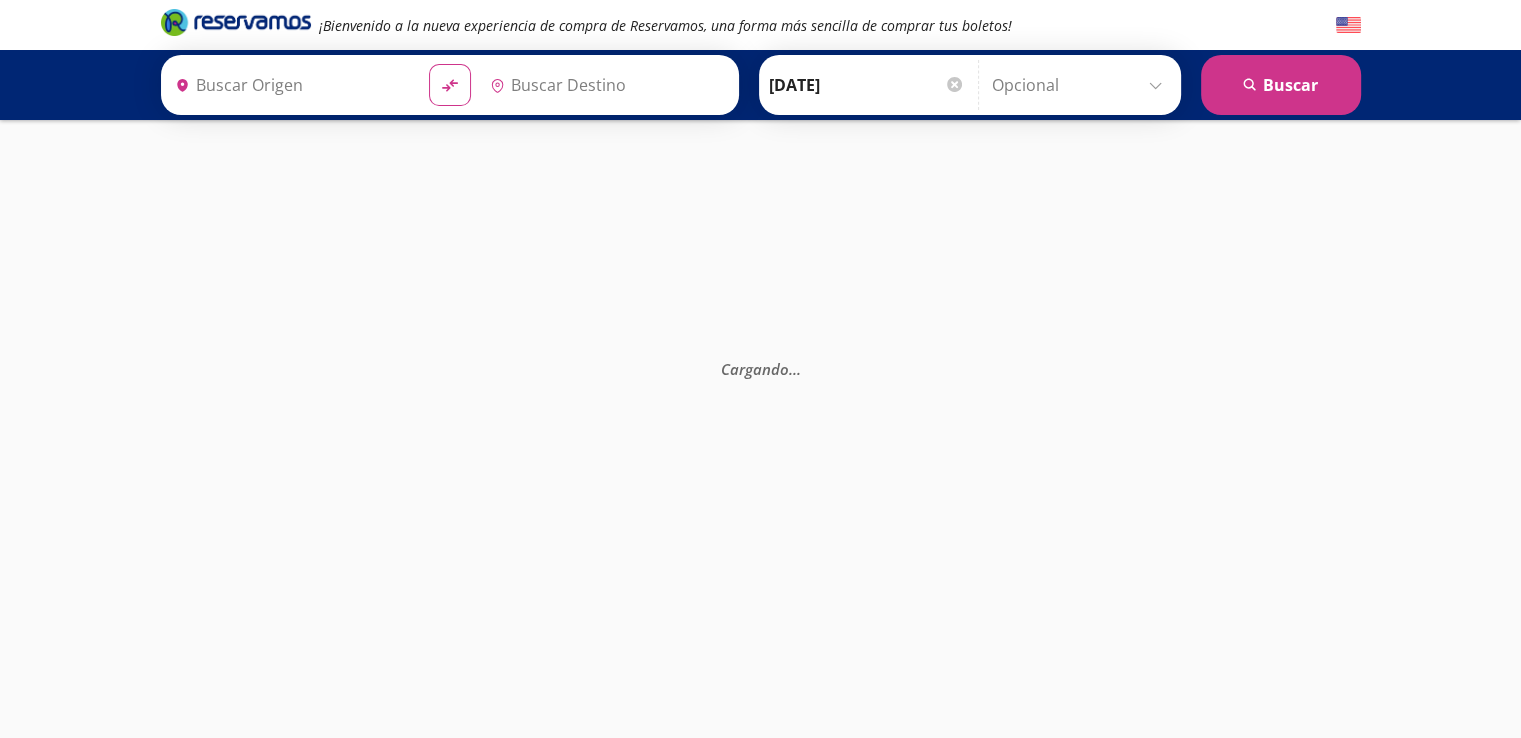 type on "Santiago de Querétaro, Querétaro" 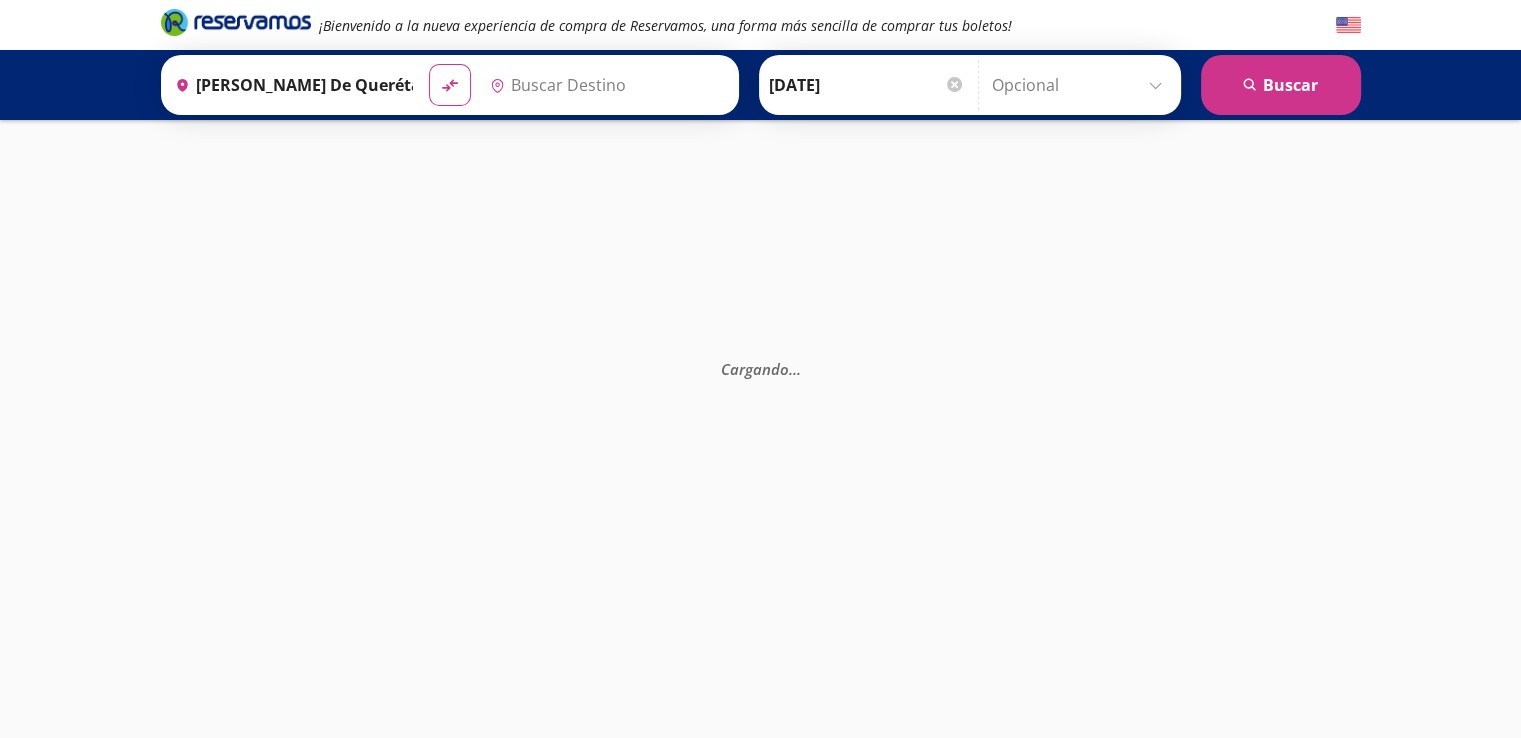 type on "Aeropuerto Benito Juárez (terminal 1), Distrito Federal" 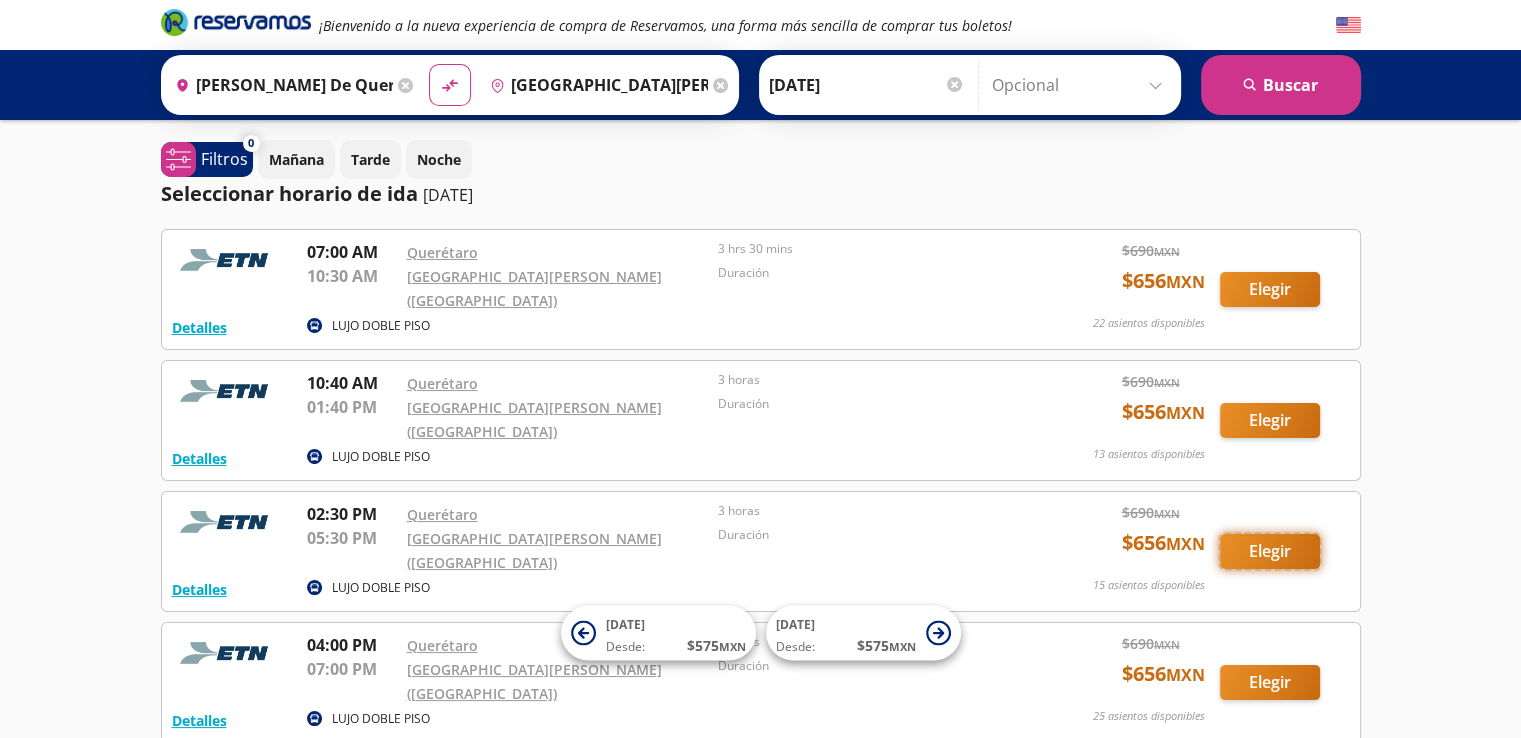 click on "Elegir" at bounding box center [1270, 551] 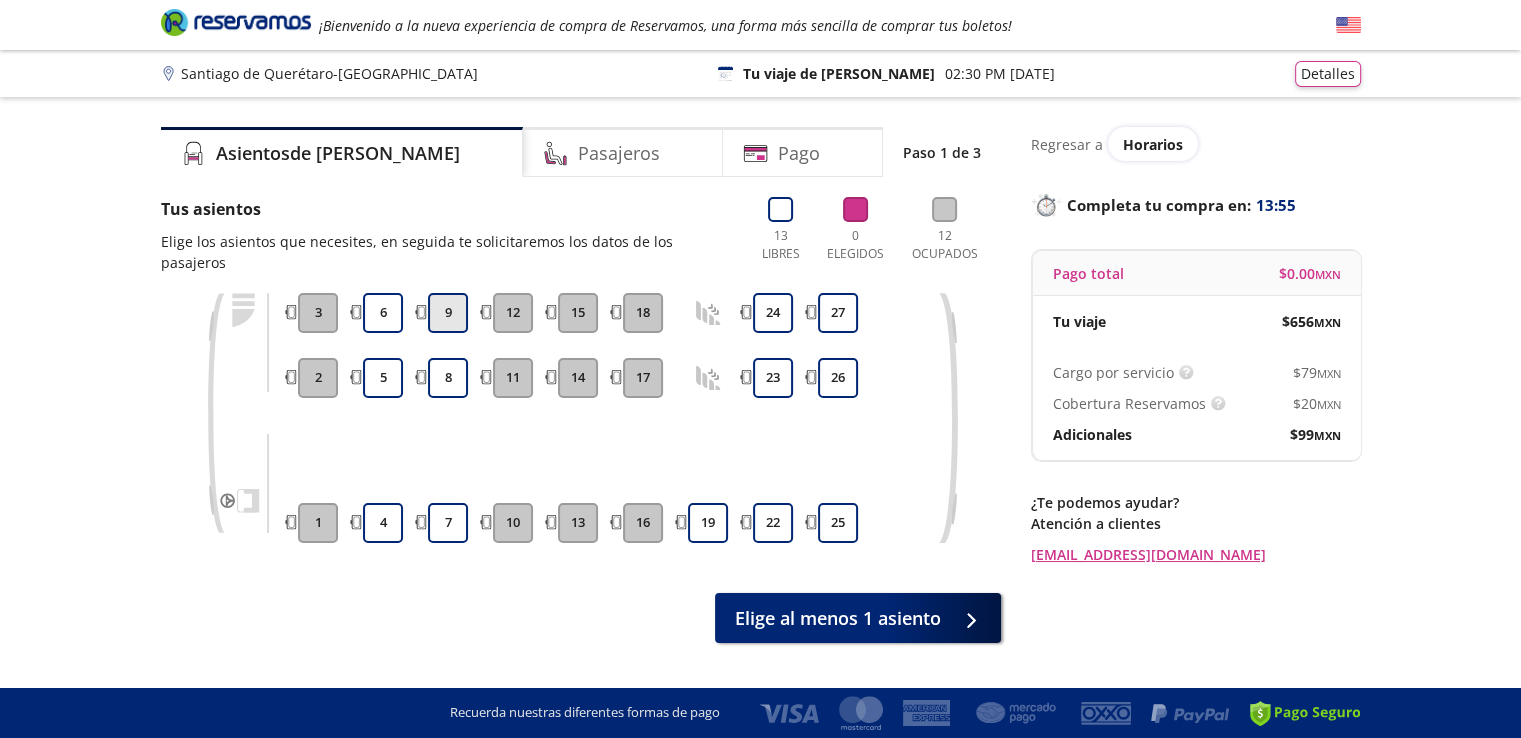 click on "9" at bounding box center [448, 313] 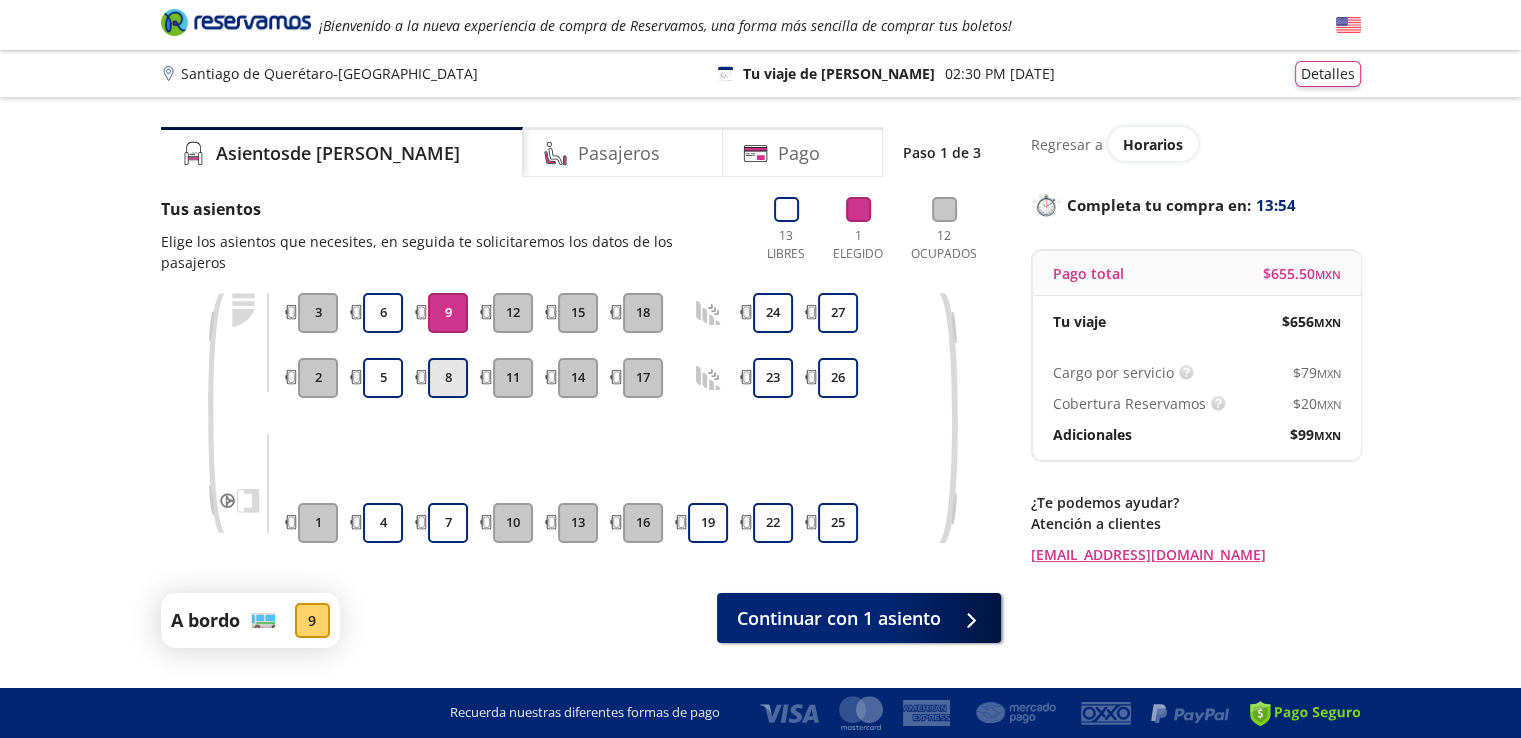 click on "8" at bounding box center [448, 378] 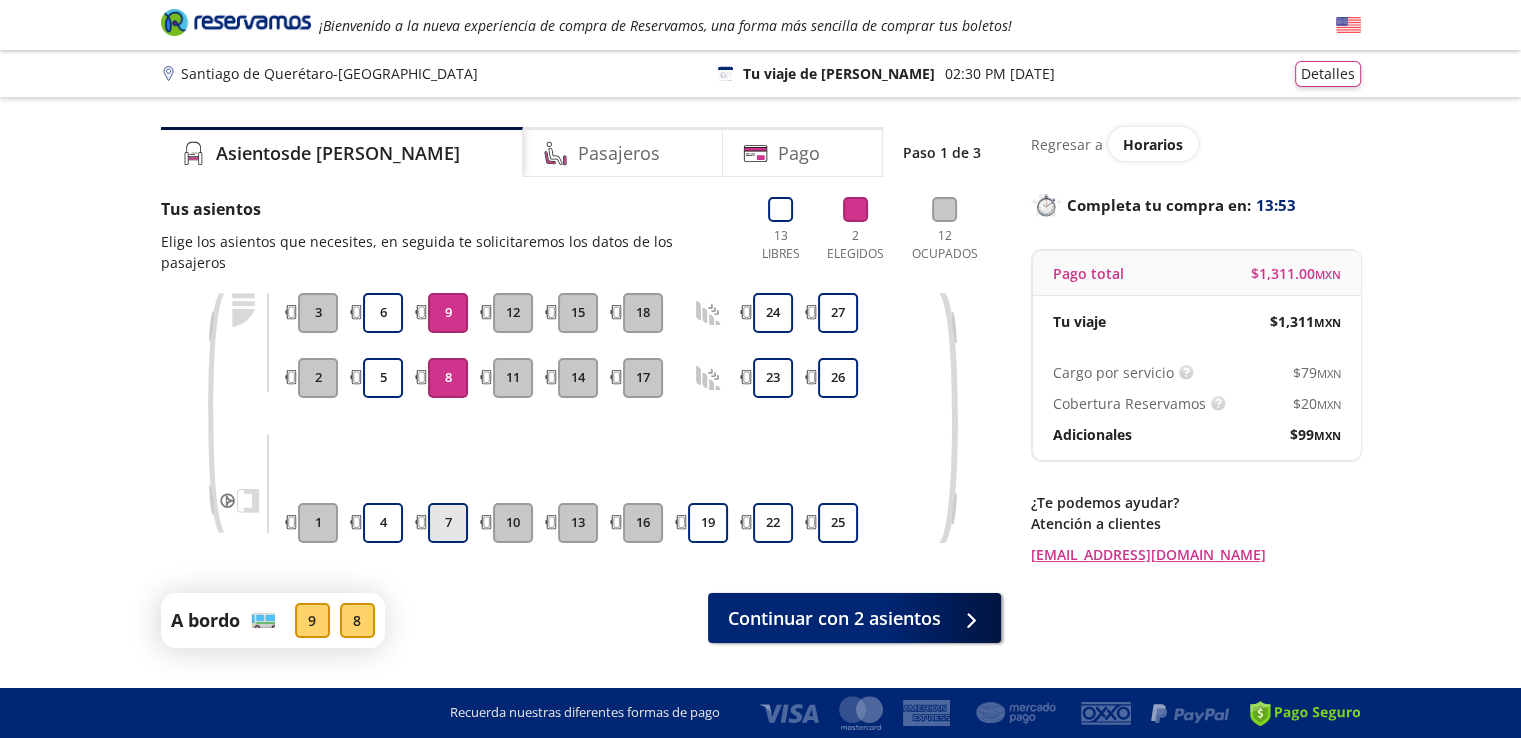 click on "7" at bounding box center [448, 523] 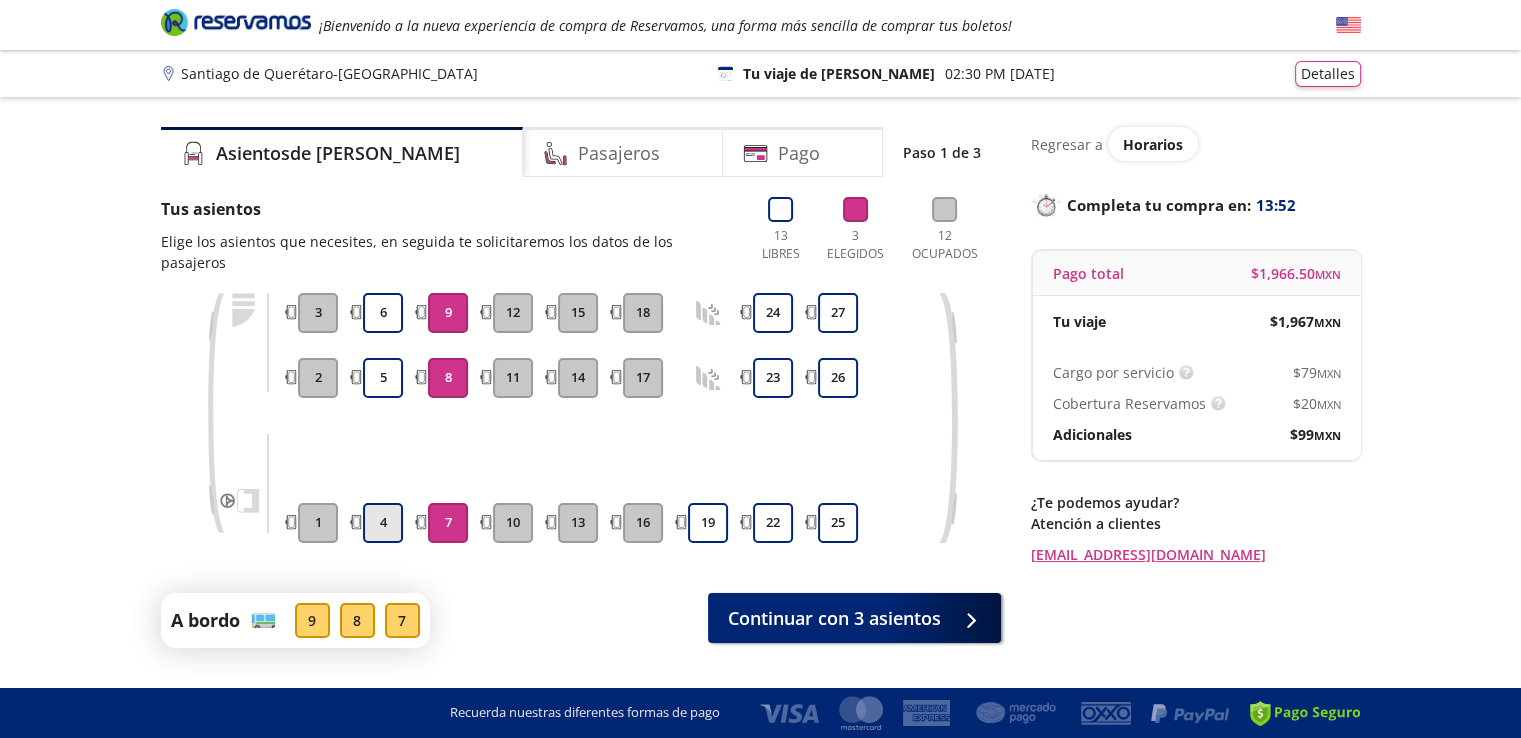 click on "4" at bounding box center [383, 523] 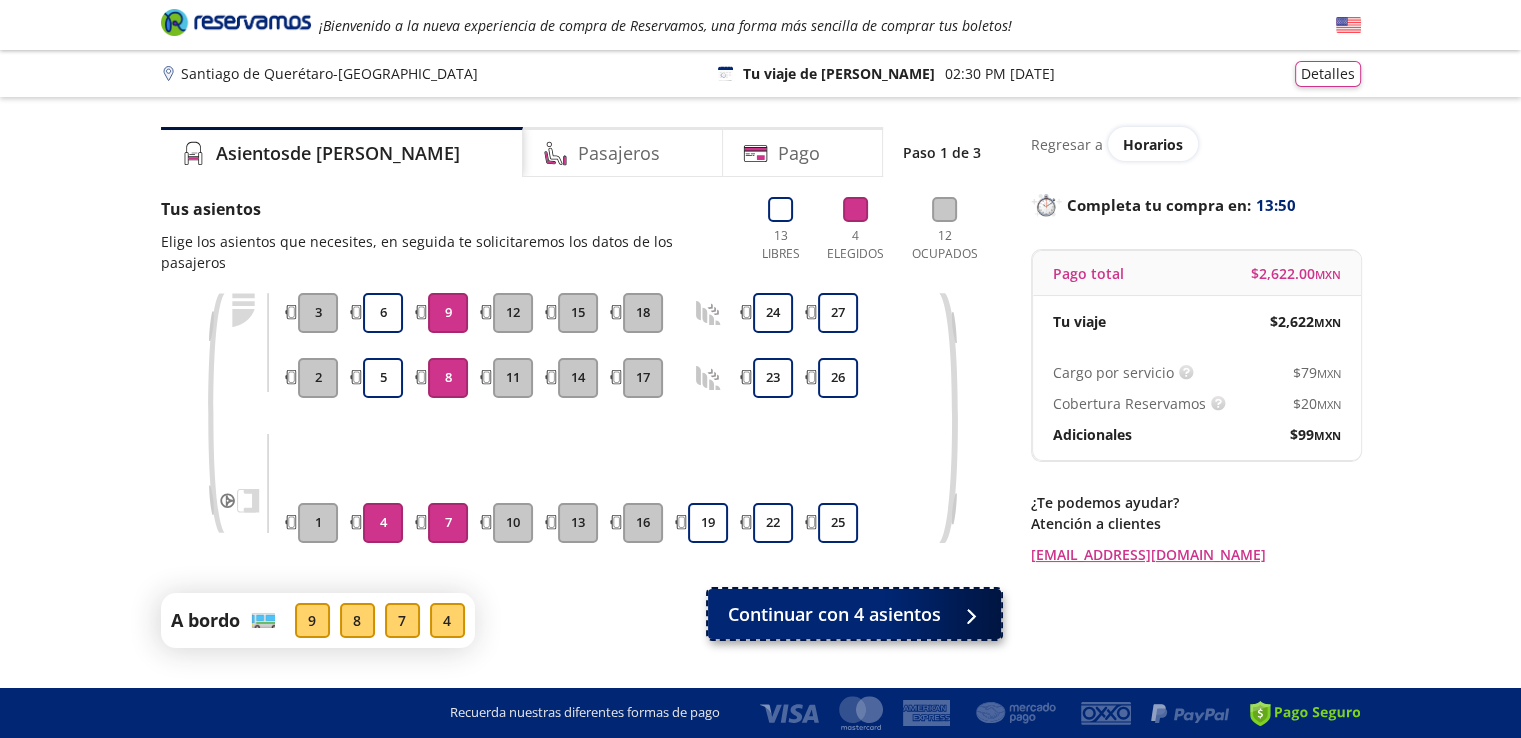 click on "Continuar con 4 asientos" at bounding box center (834, 614) 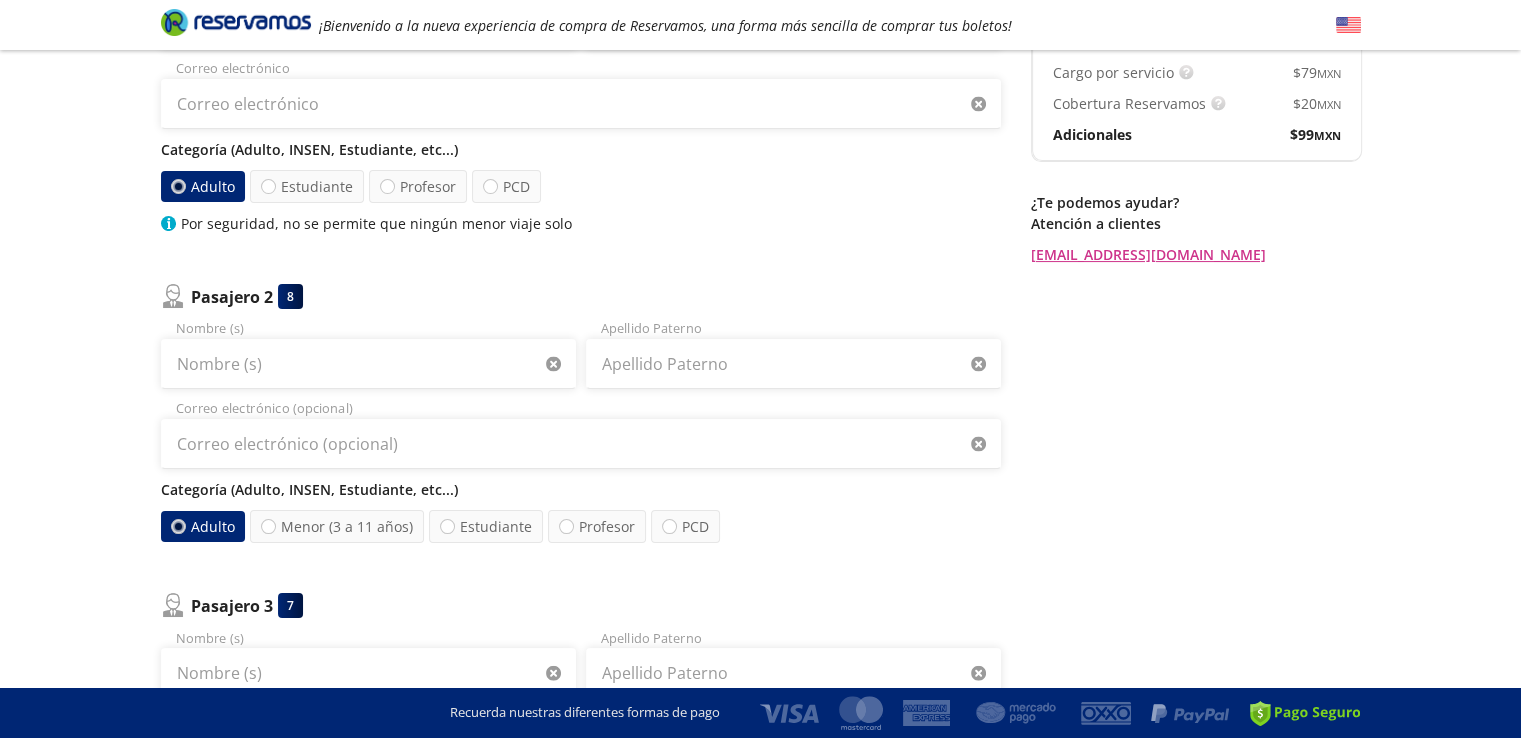 scroll, scrollTop: 0, scrollLeft: 0, axis: both 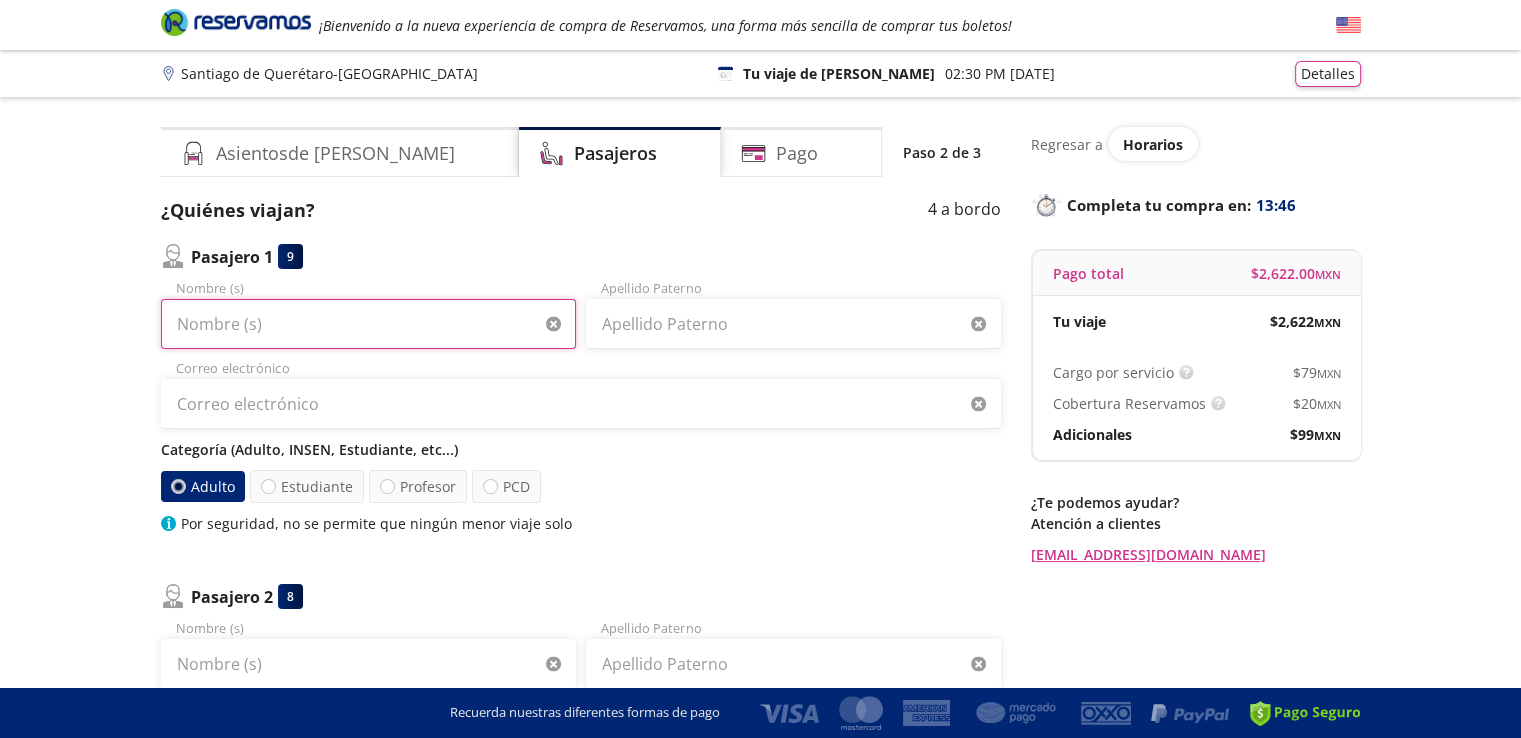 click on "Nombre (s)" at bounding box center (368, 324) 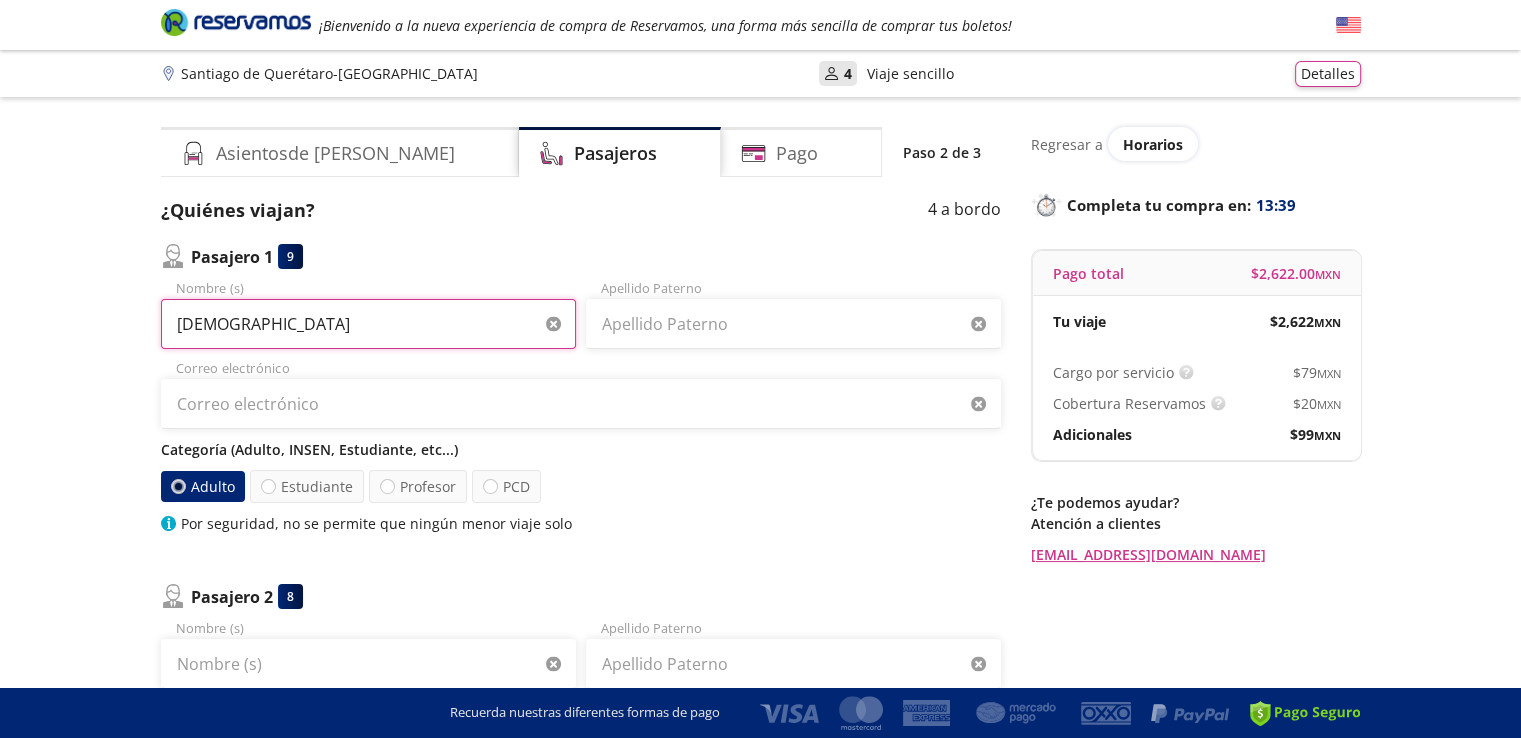 type on "Jesús" 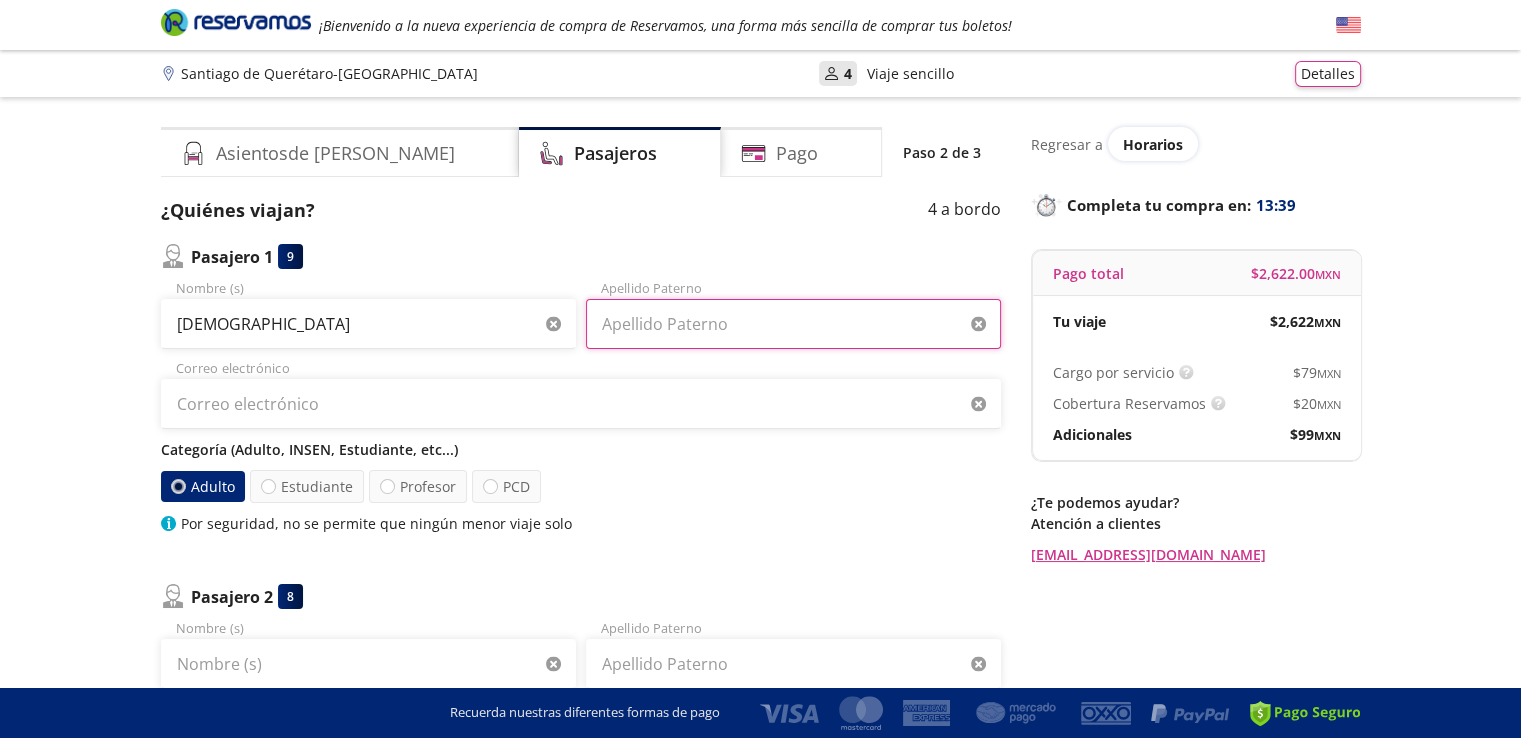 click on "Apellido Paterno" at bounding box center [793, 324] 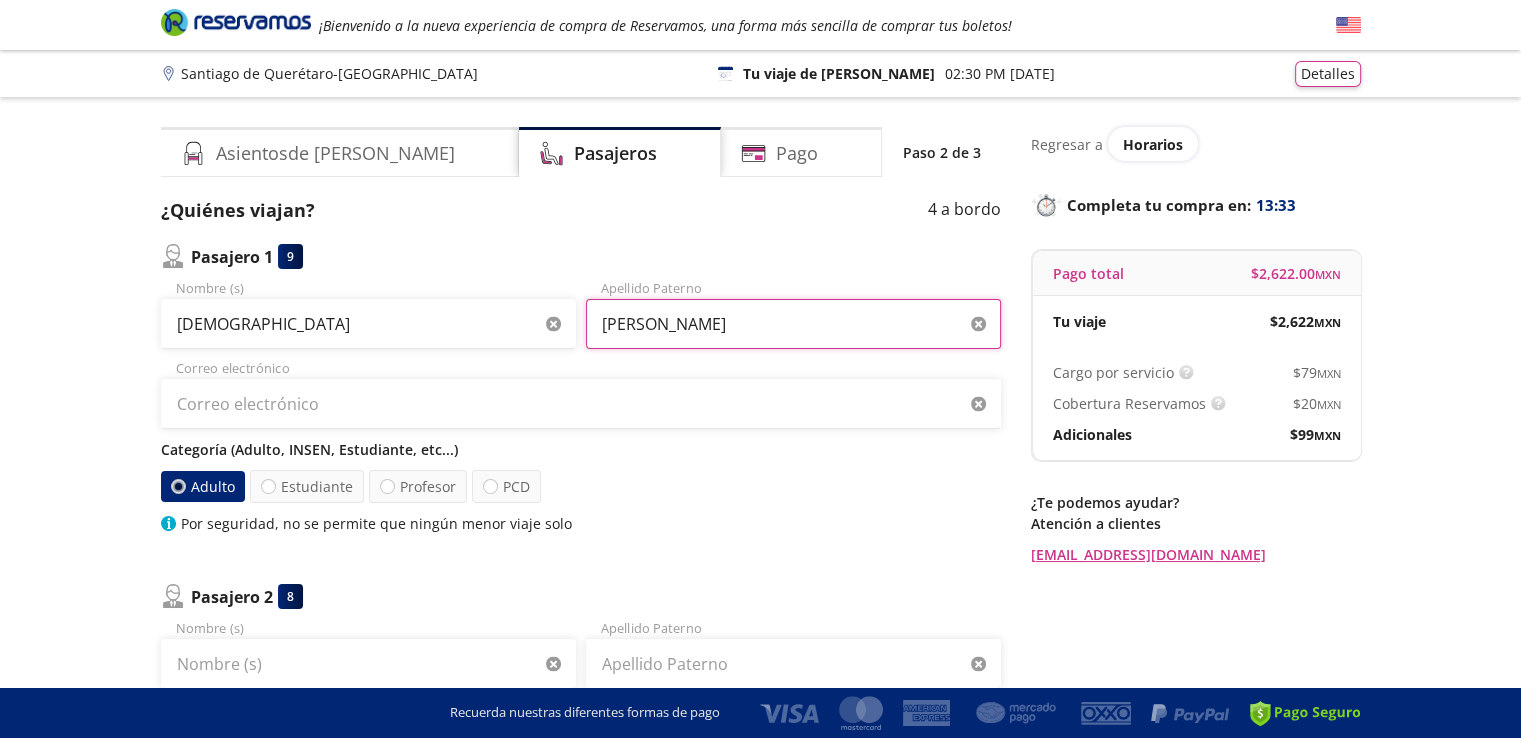 type on "Mendoza" 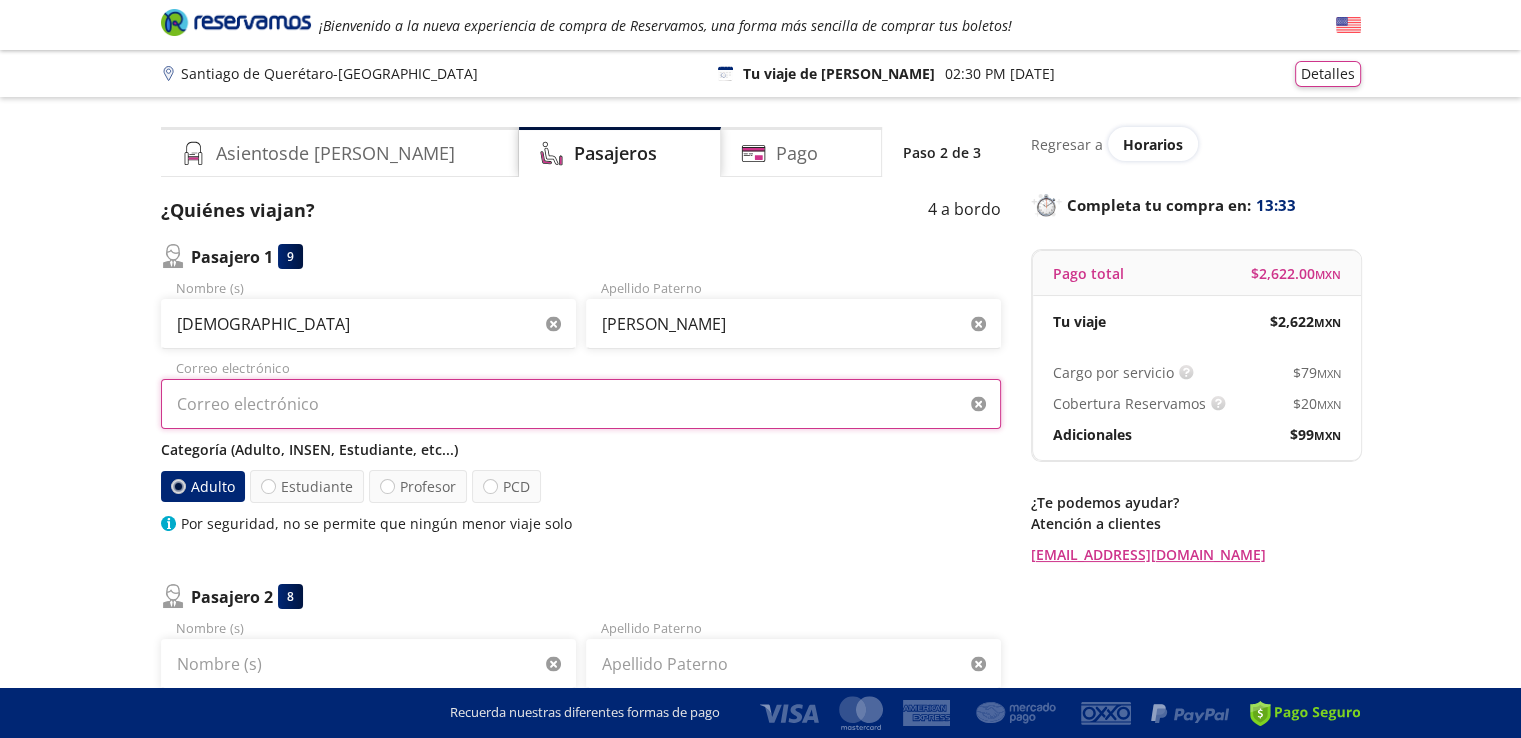 click on "Correo electrónico" at bounding box center (581, 404) 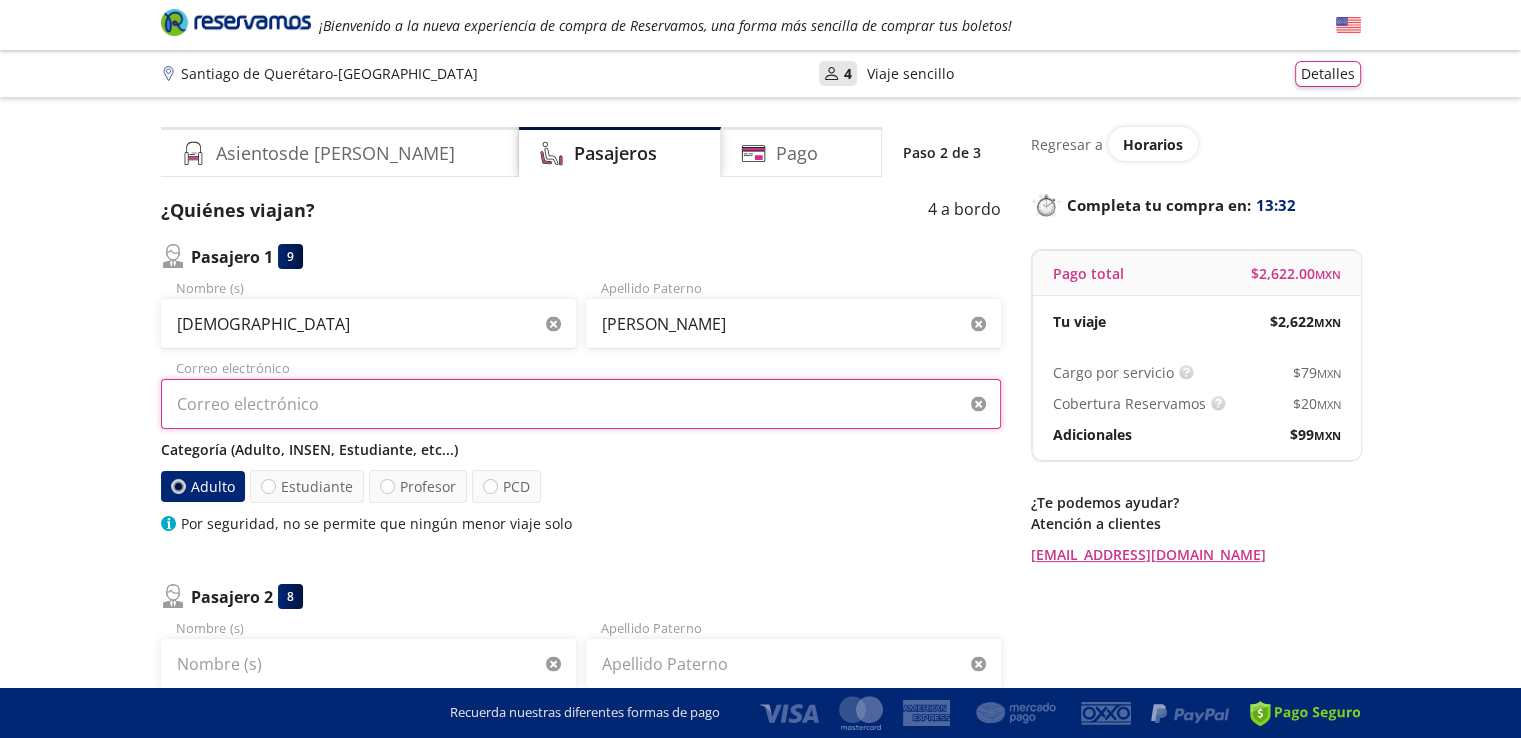 type on "leonjesus18@hotmail.com" 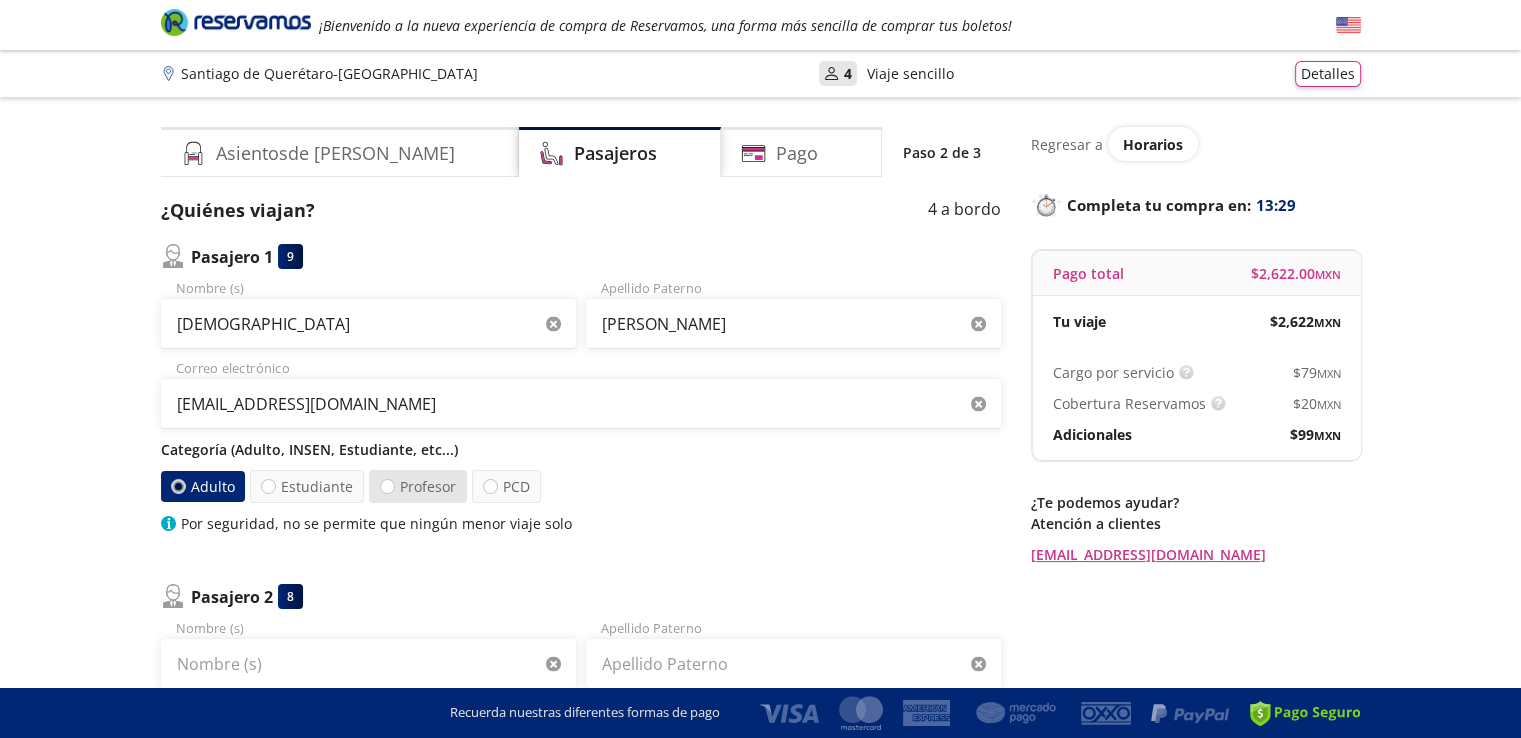 click on "Profesor" at bounding box center [418, 486] 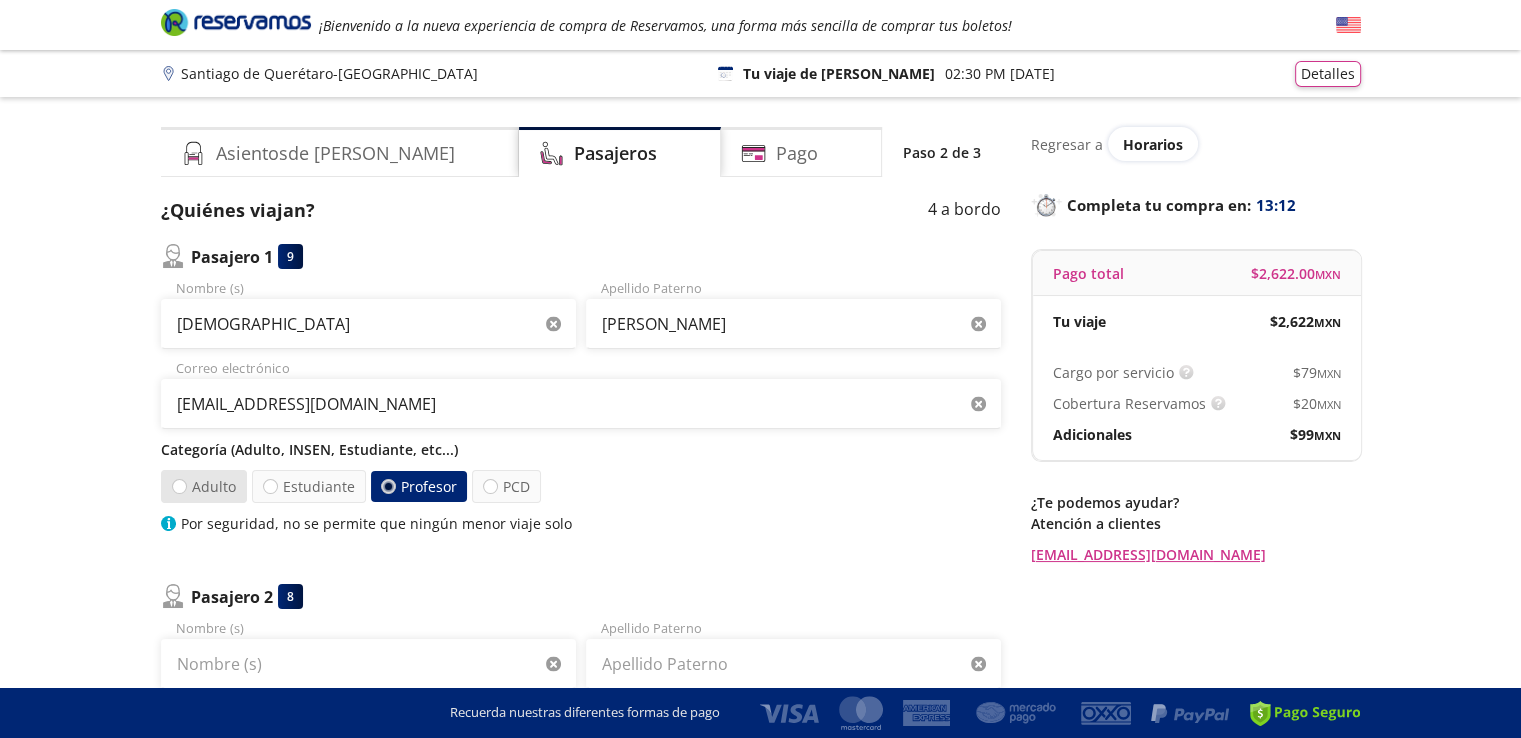 click on "Adulto" at bounding box center (204, 486) 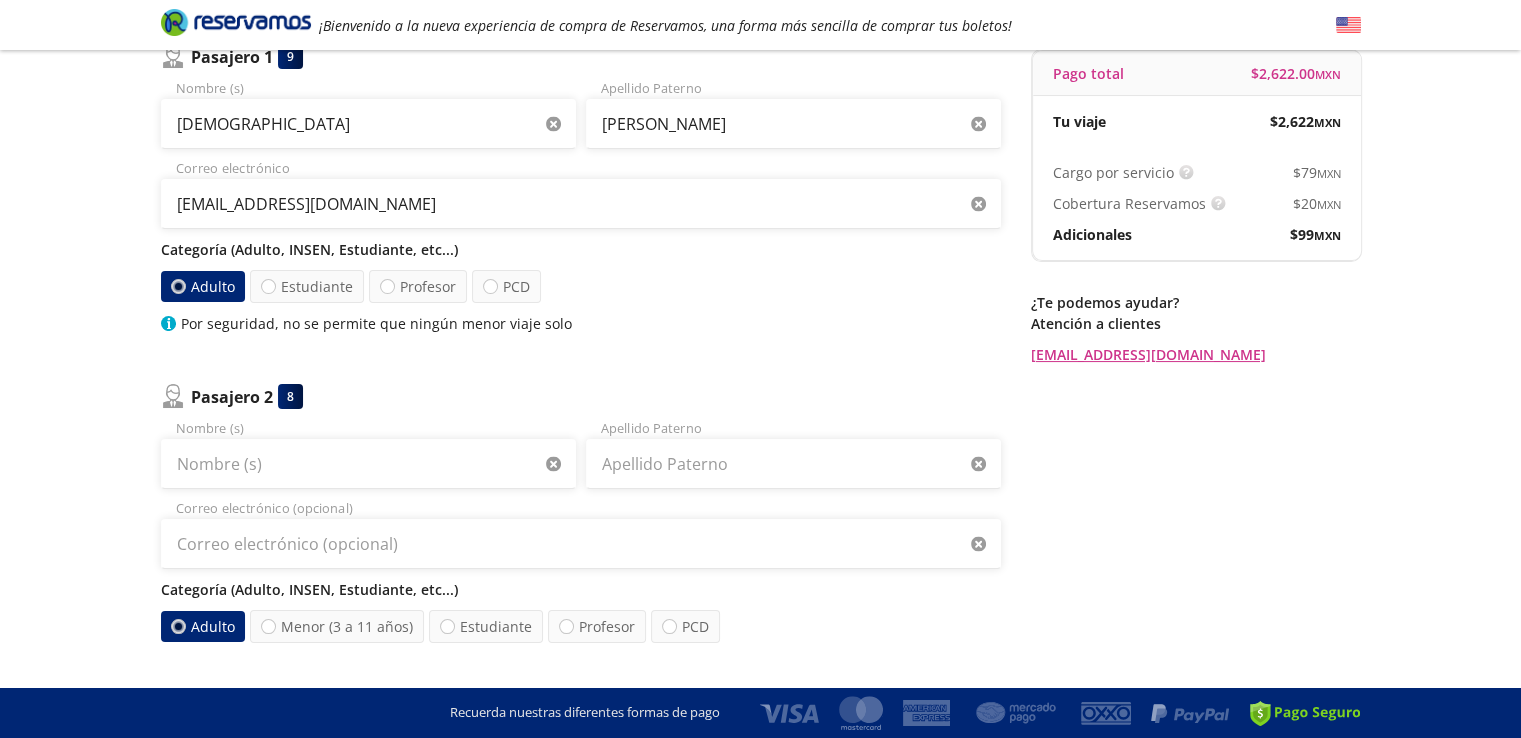 scroll, scrollTop: 300, scrollLeft: 0, axis: vertical 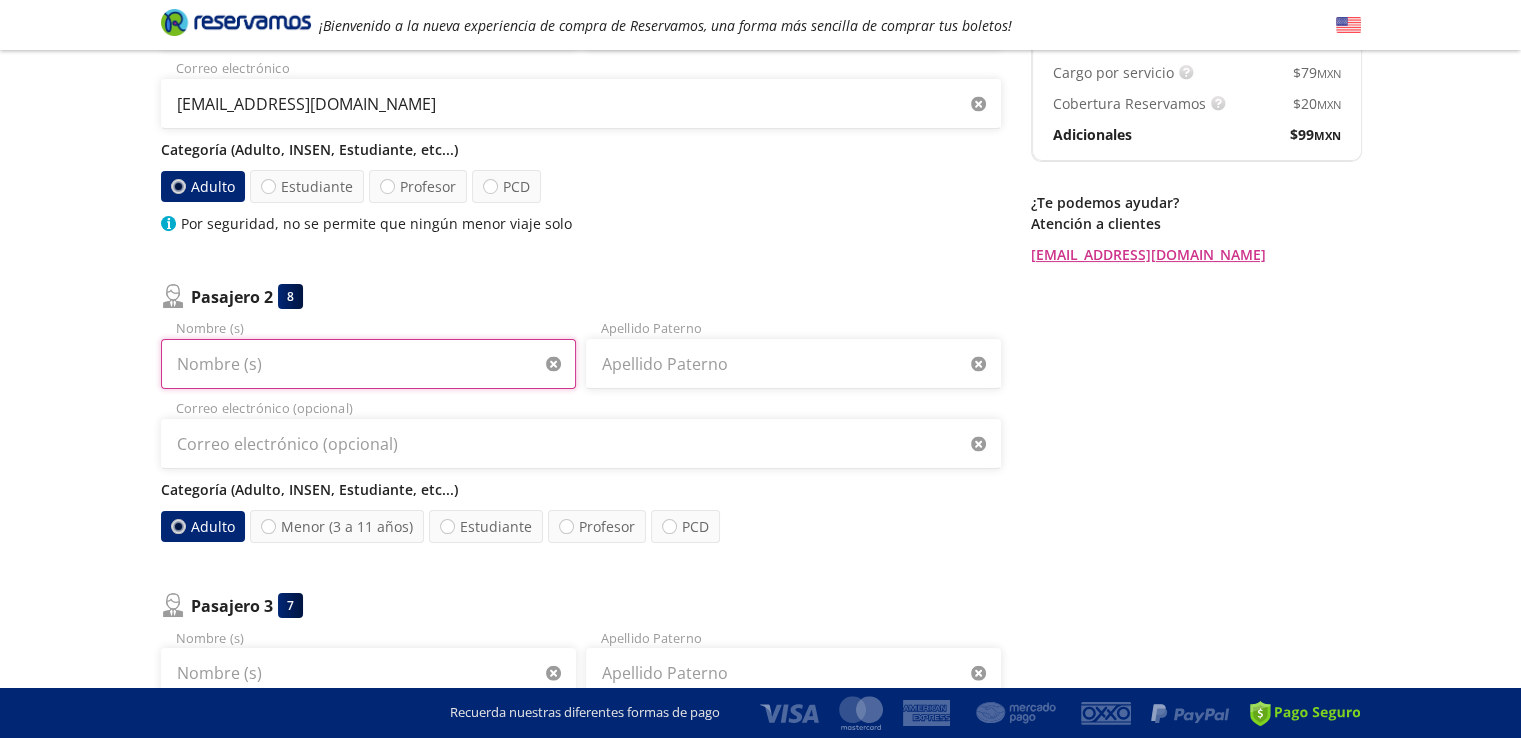 click on "Nombre (s)" at bounding box center [368, 364] 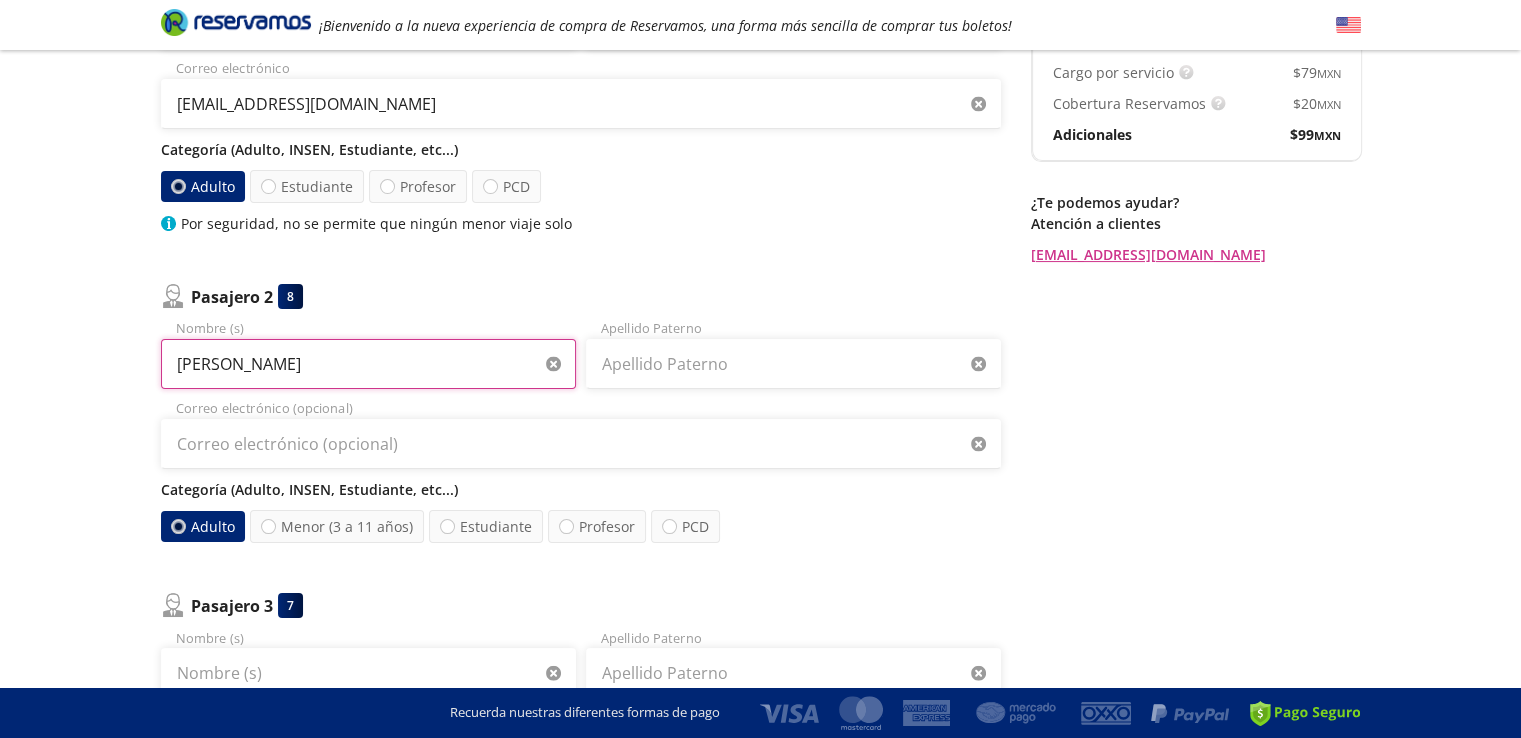 type on "Brenda" 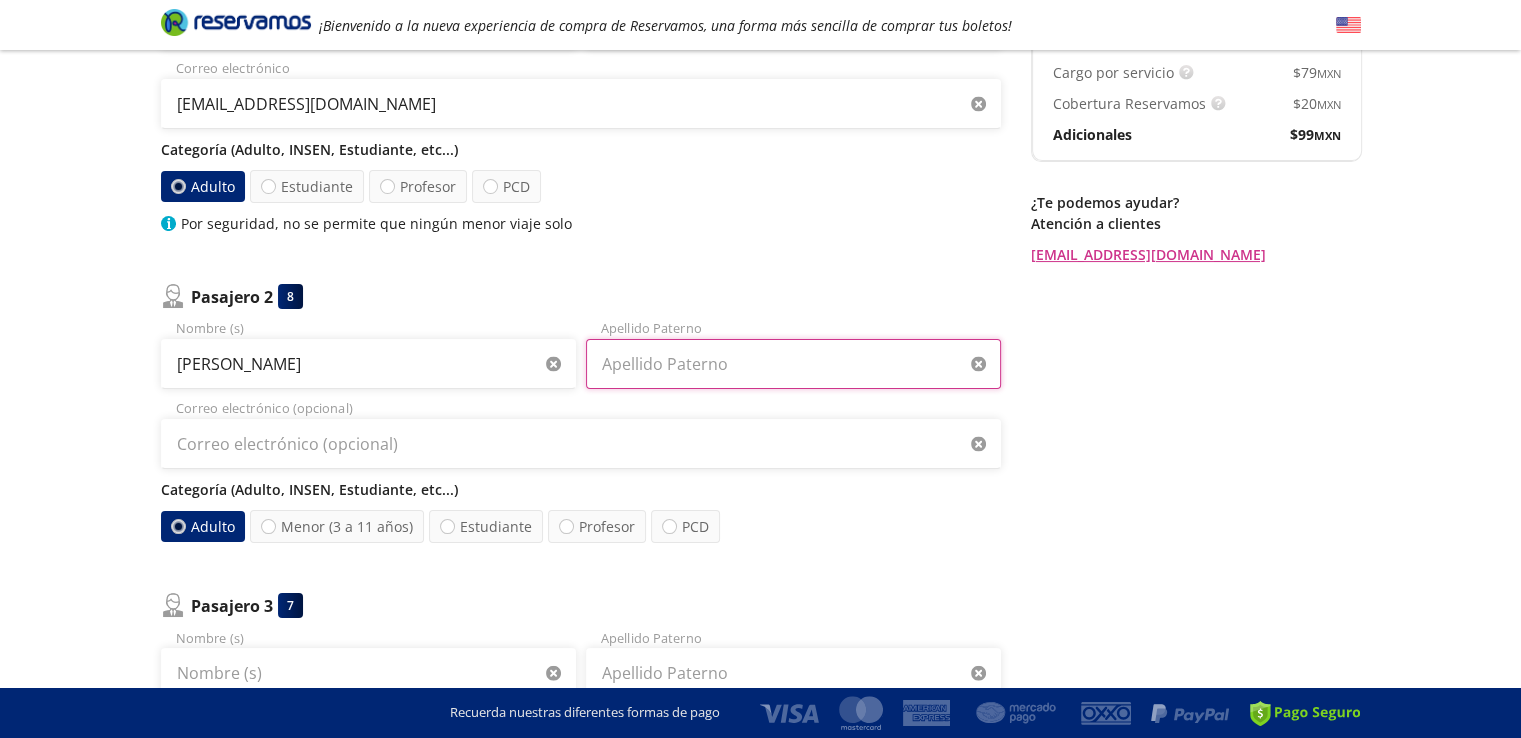 click on "Apellido Paterno" at bounding box center [793, 364] 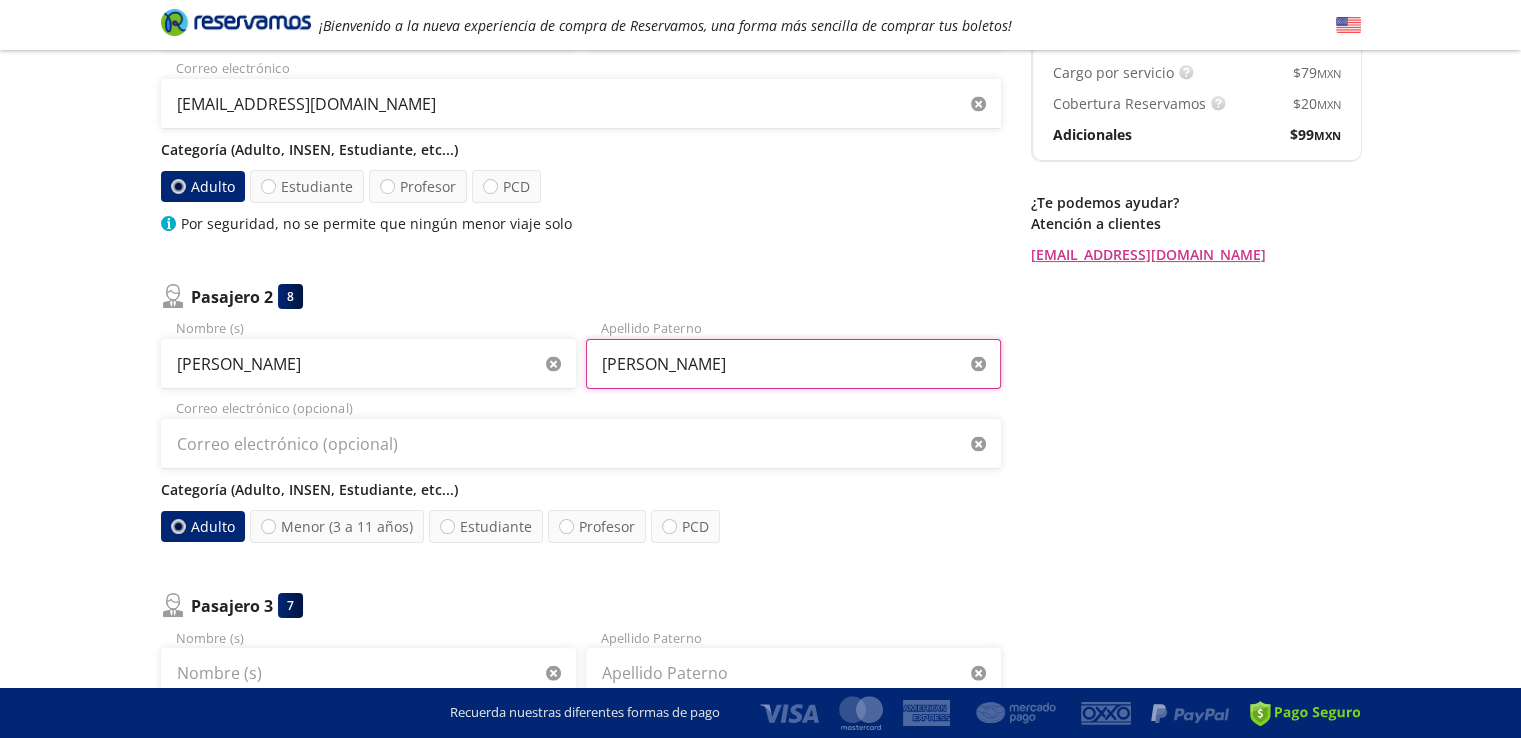 type on "Sánchez" 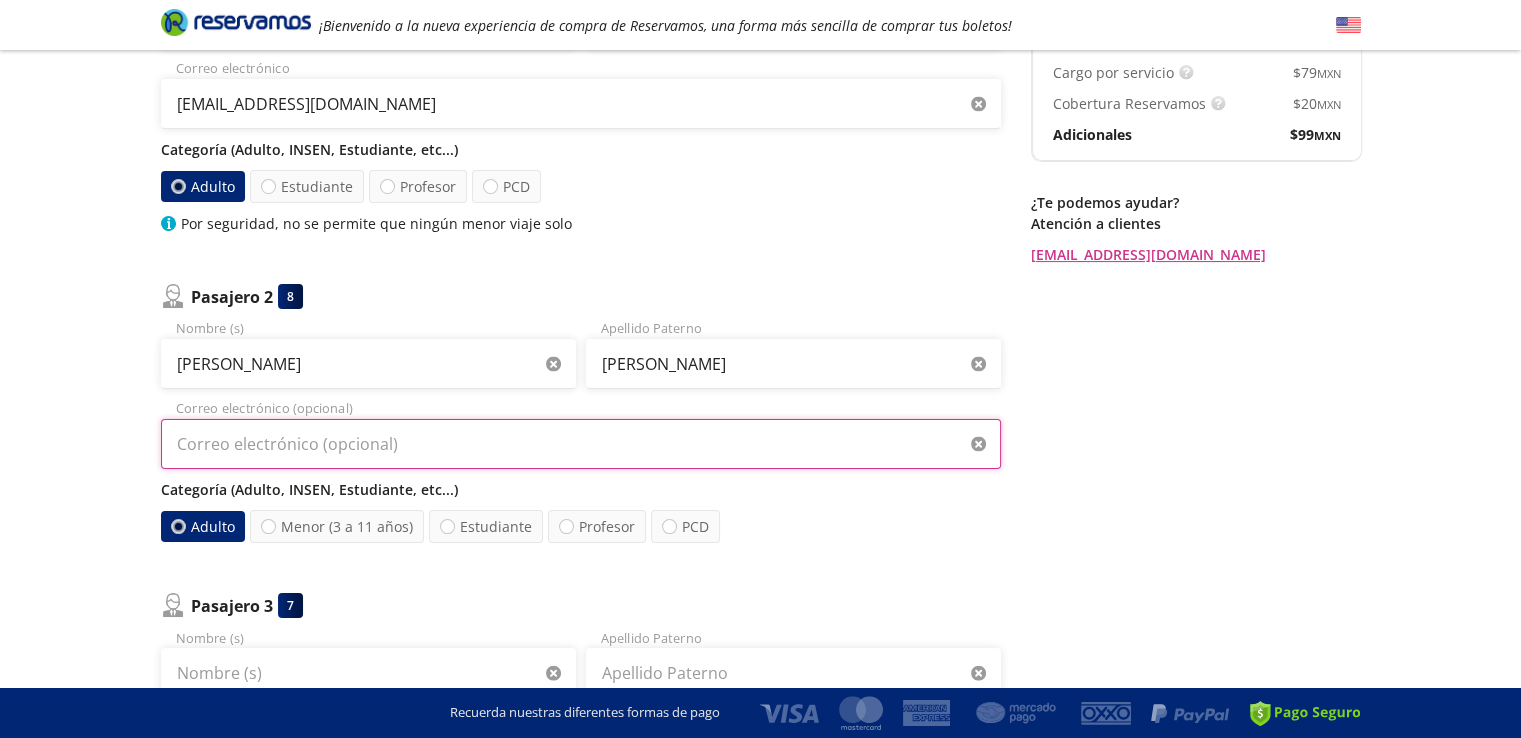 click on "Correo electrónico (opcional)" at bounding box center (581, 444) 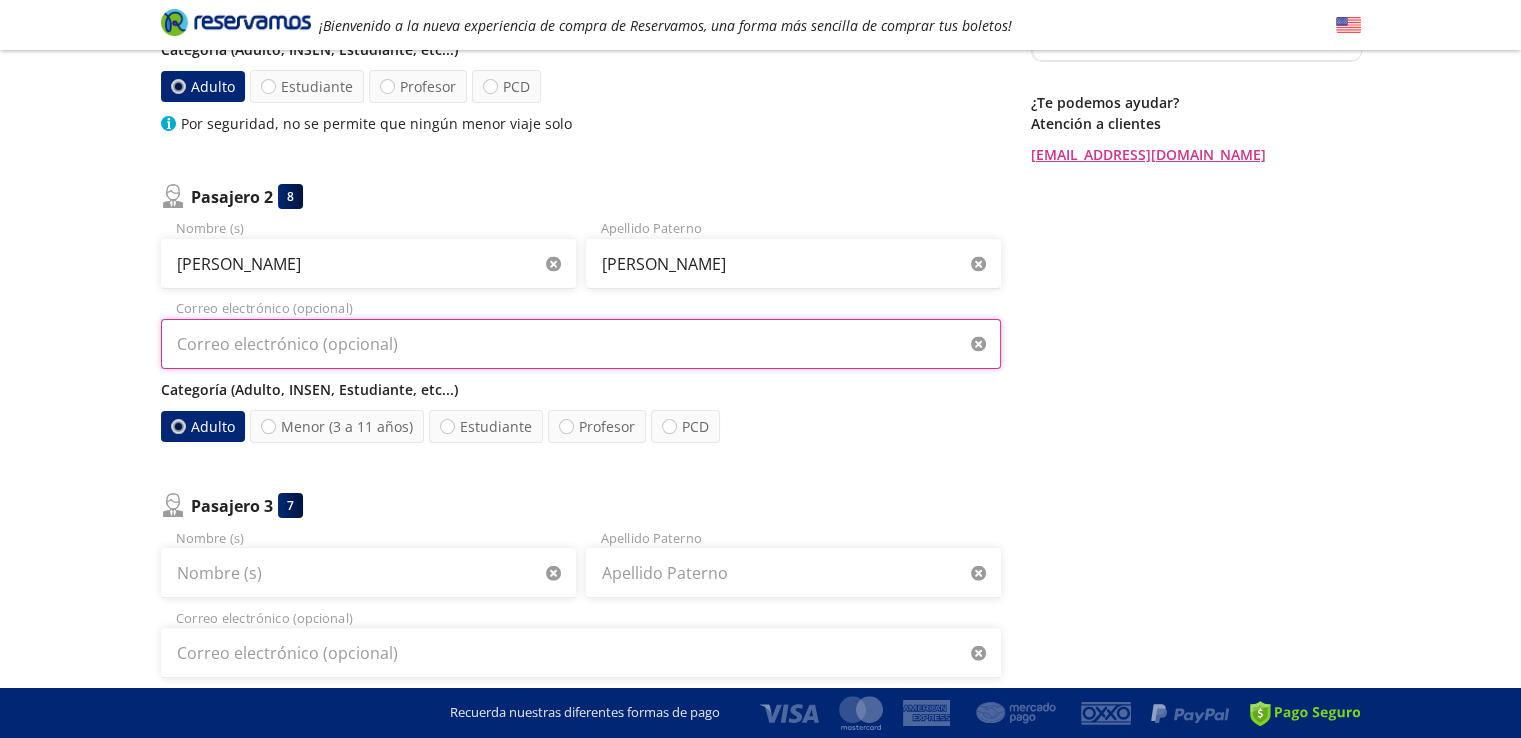 scroll, scrollTop: 500, scrollLeft: 0, axis: vertical 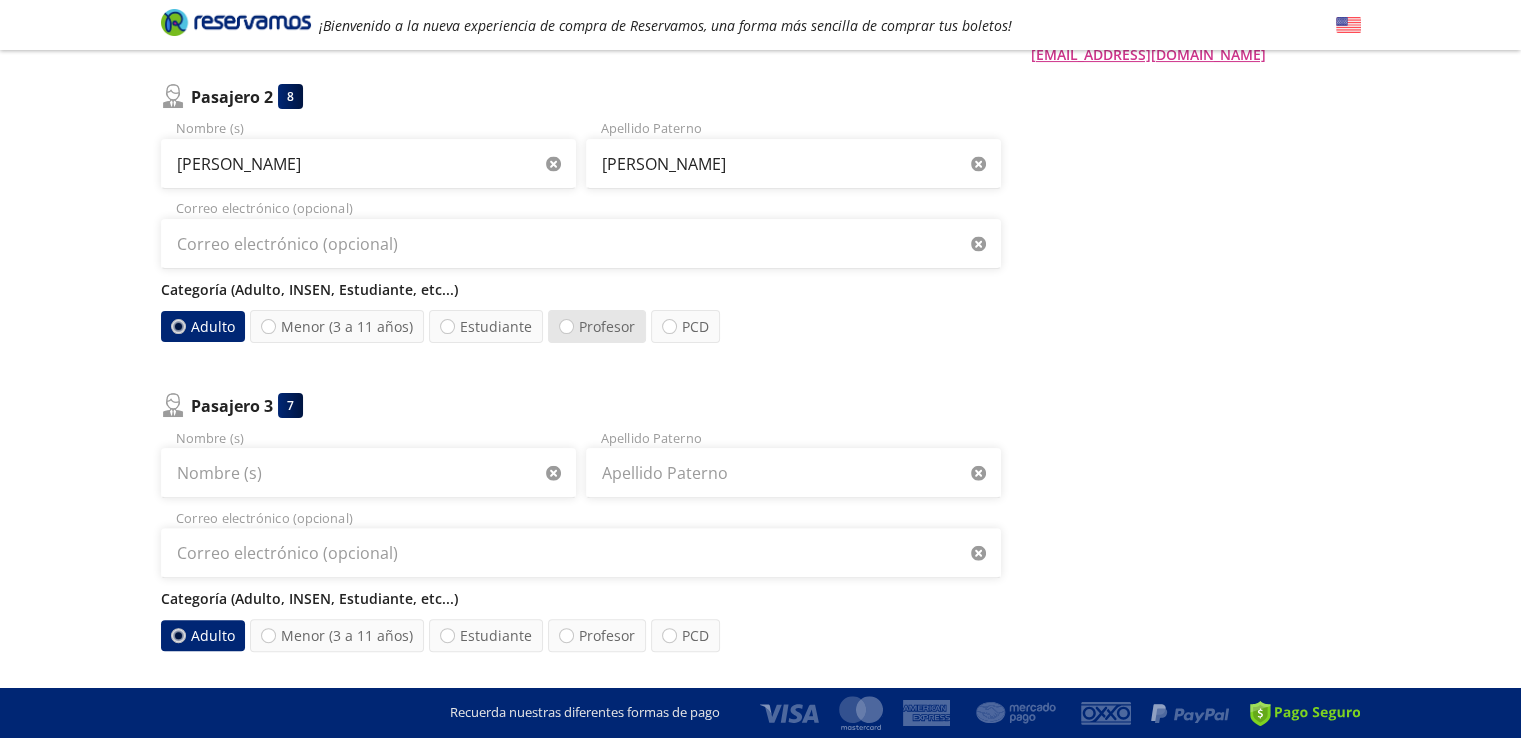 click on "Profesor" at bounding box center (597, 326) 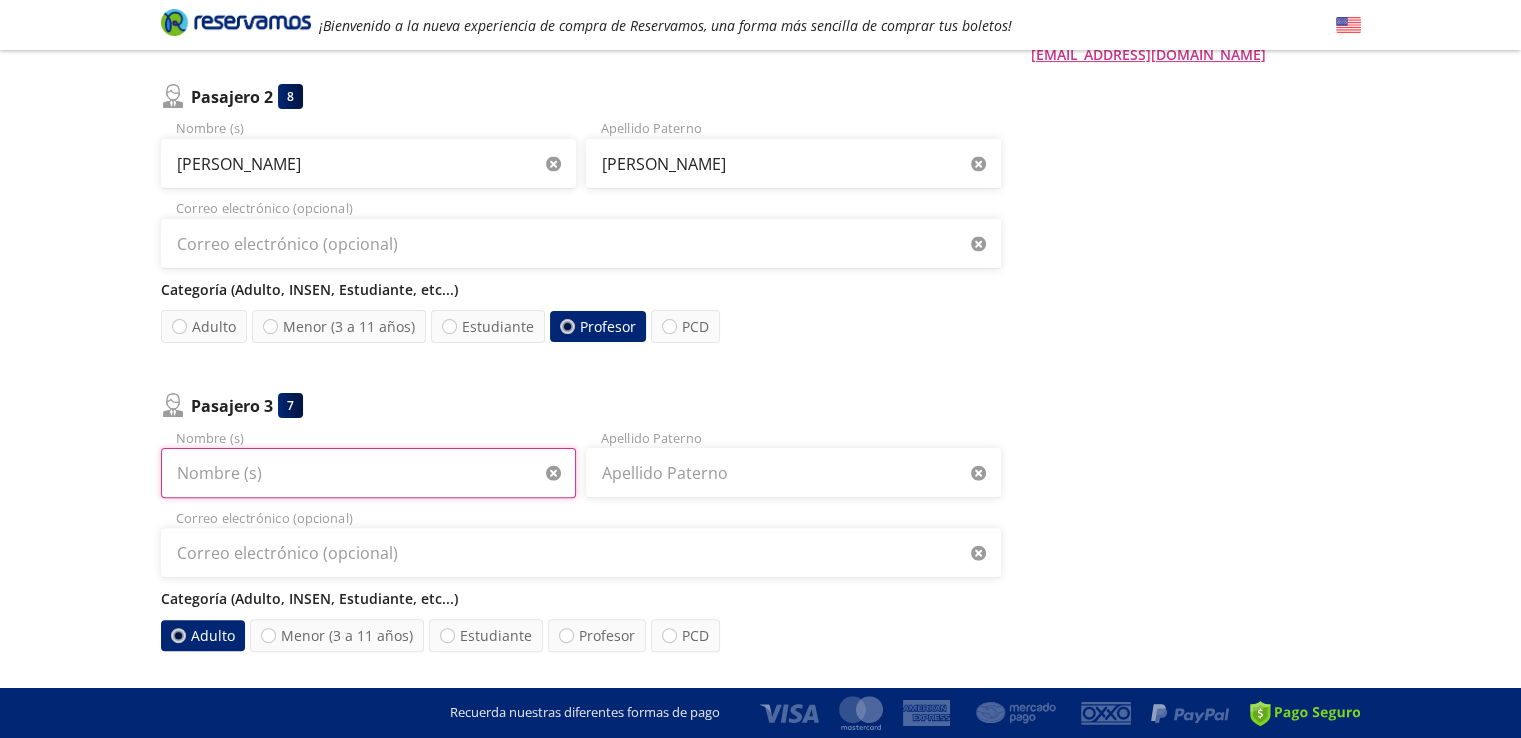 click on "Nombre (s)" at bounding box center [368, 473] 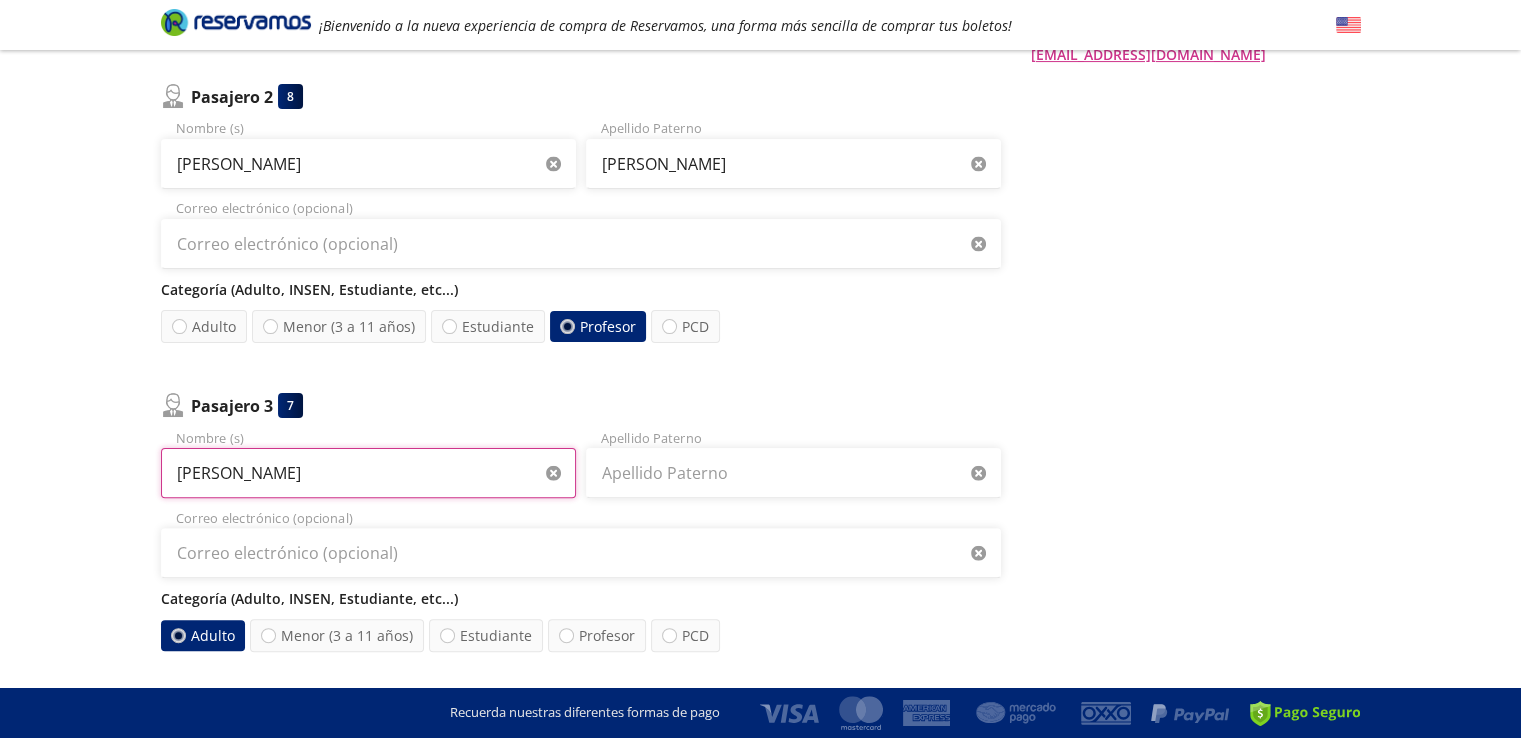 type on "Luna Regina" 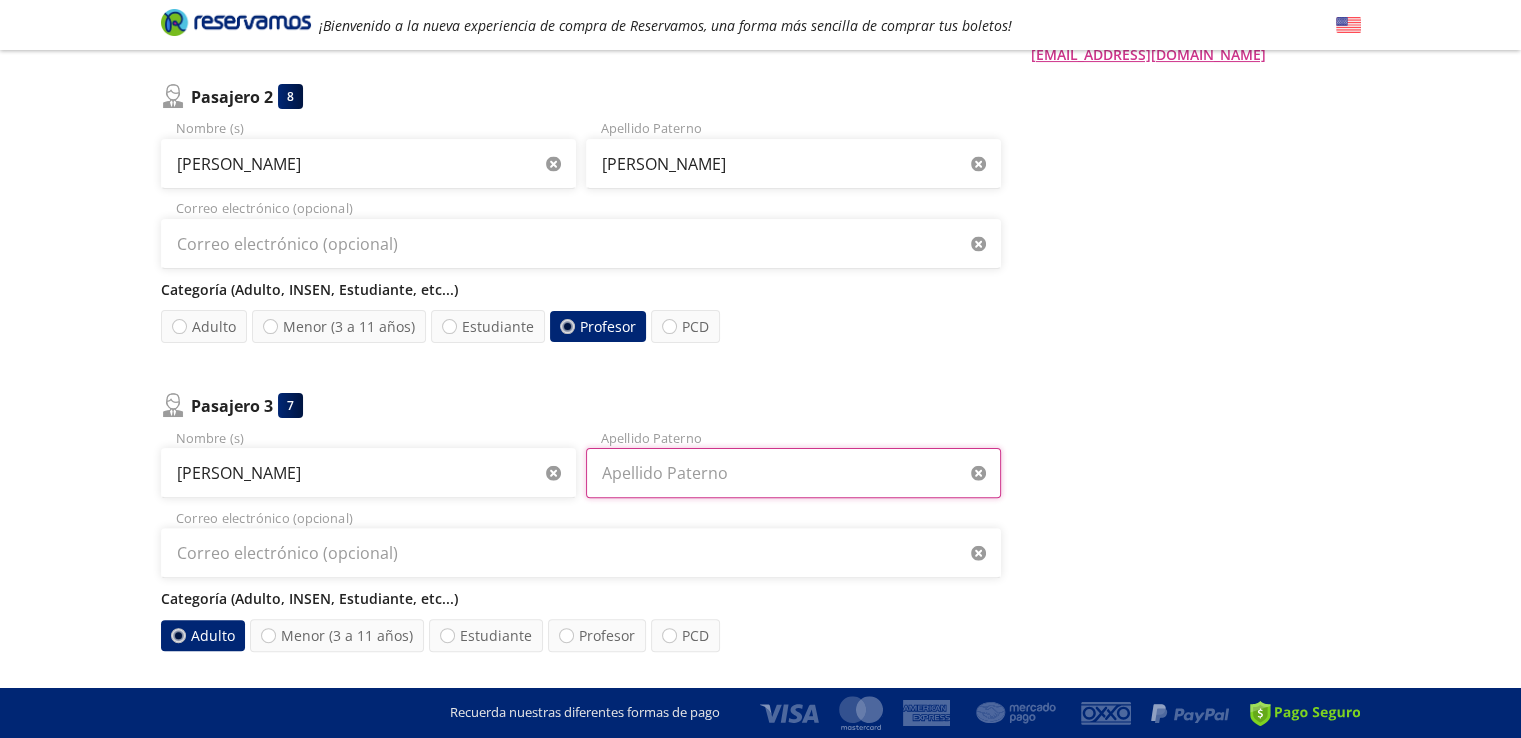 click on "Apellido Paterno" at bounding box center (793, 473) 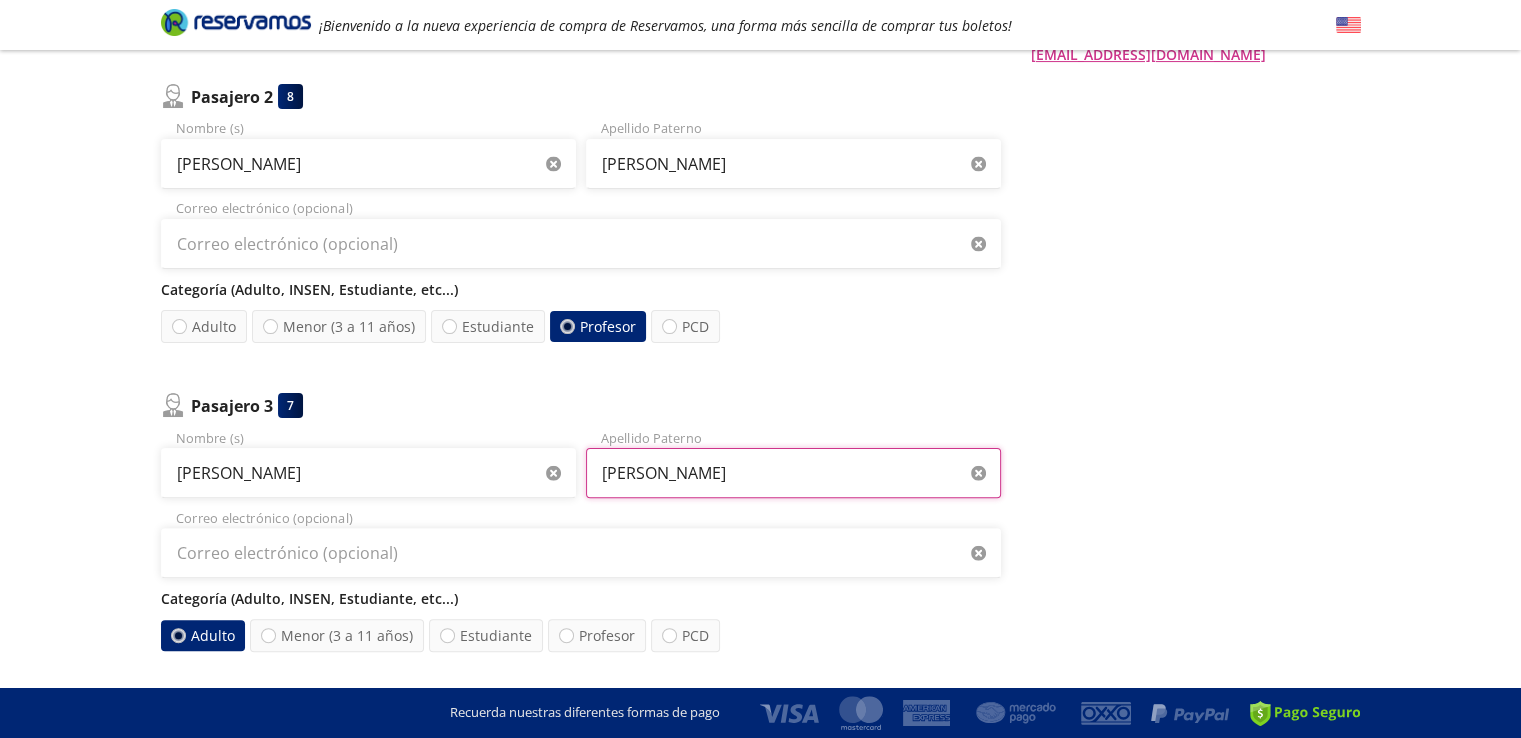scroll, scrollTop: 800, scrollLeft: 0, axis: vertical 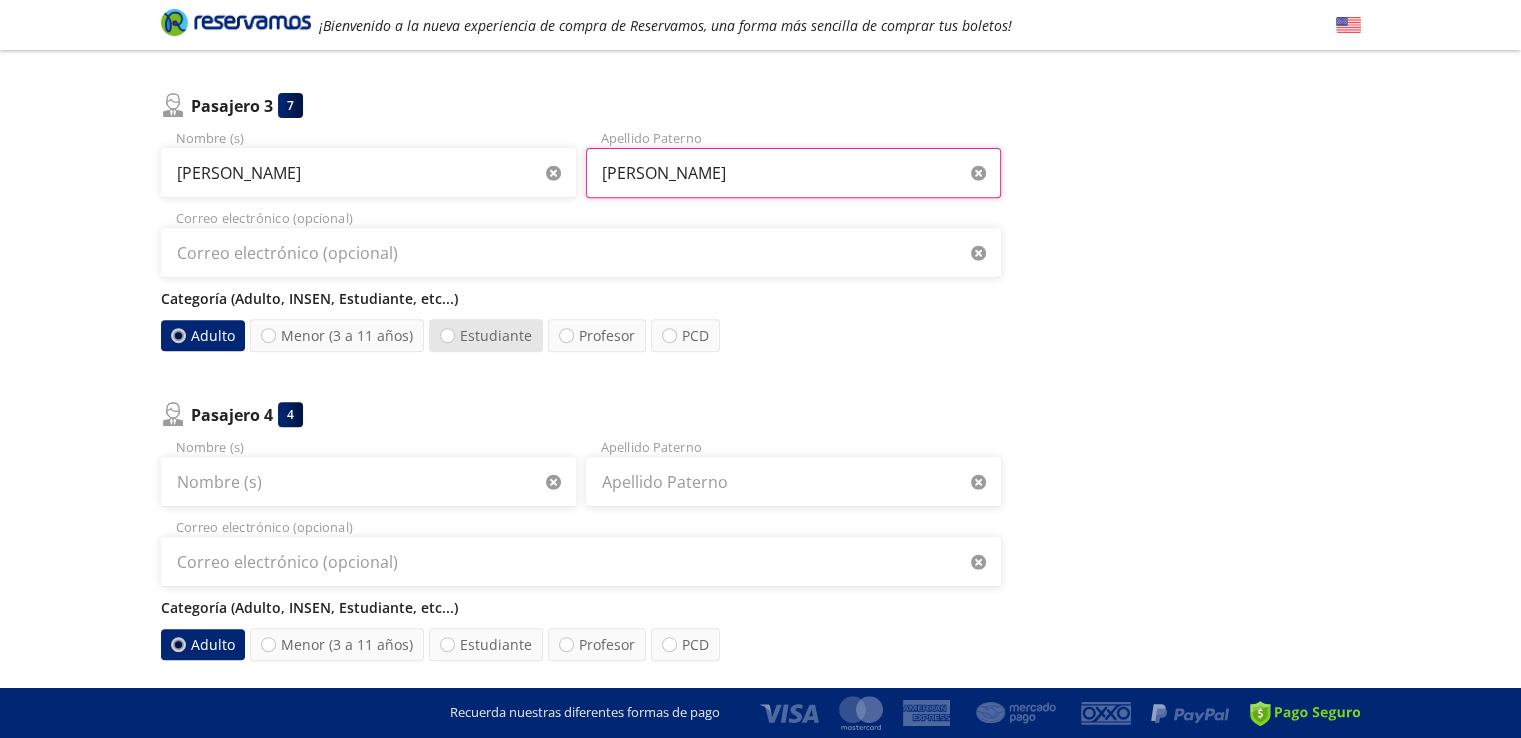 type on "Mendoza" 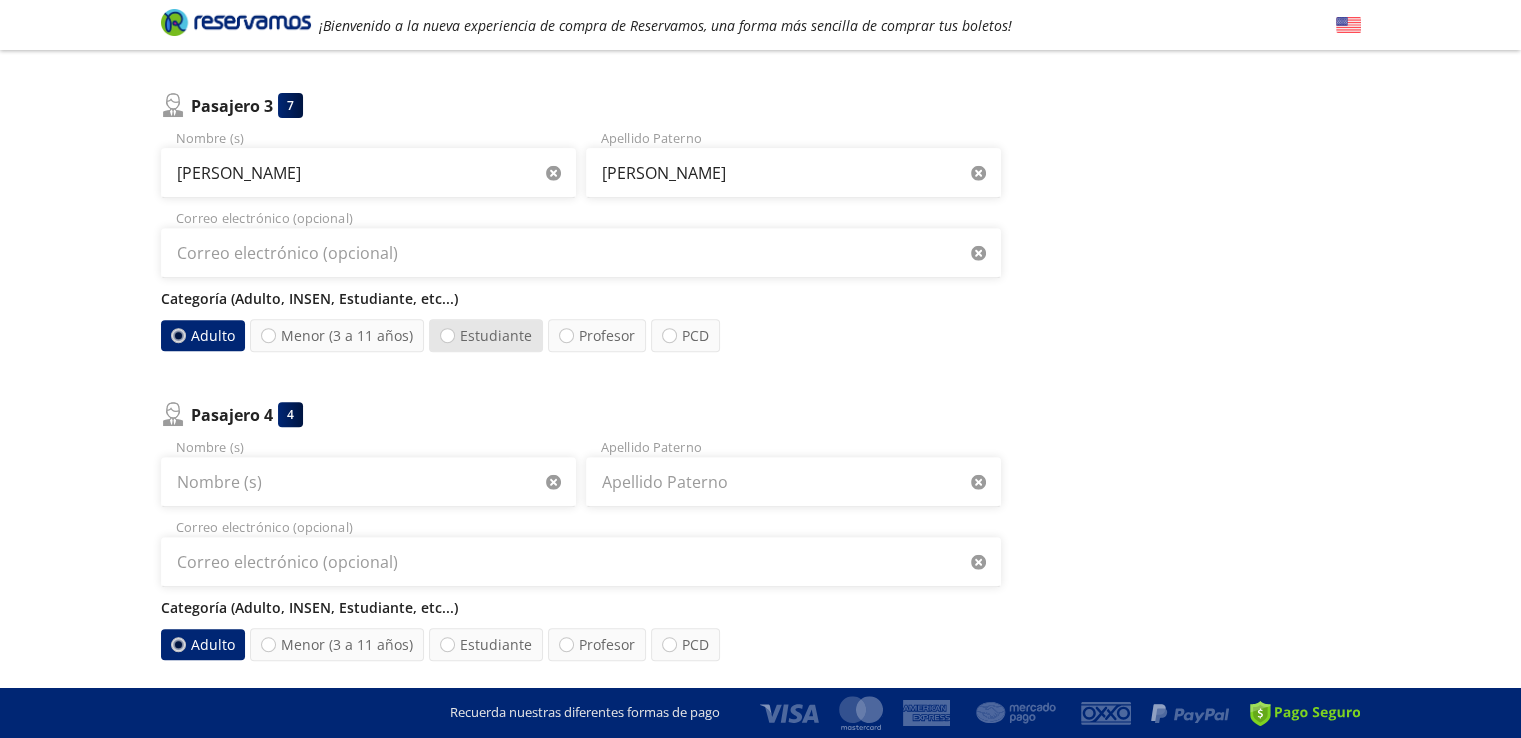 click on "Estudiante" at bounding box center [486, 335] 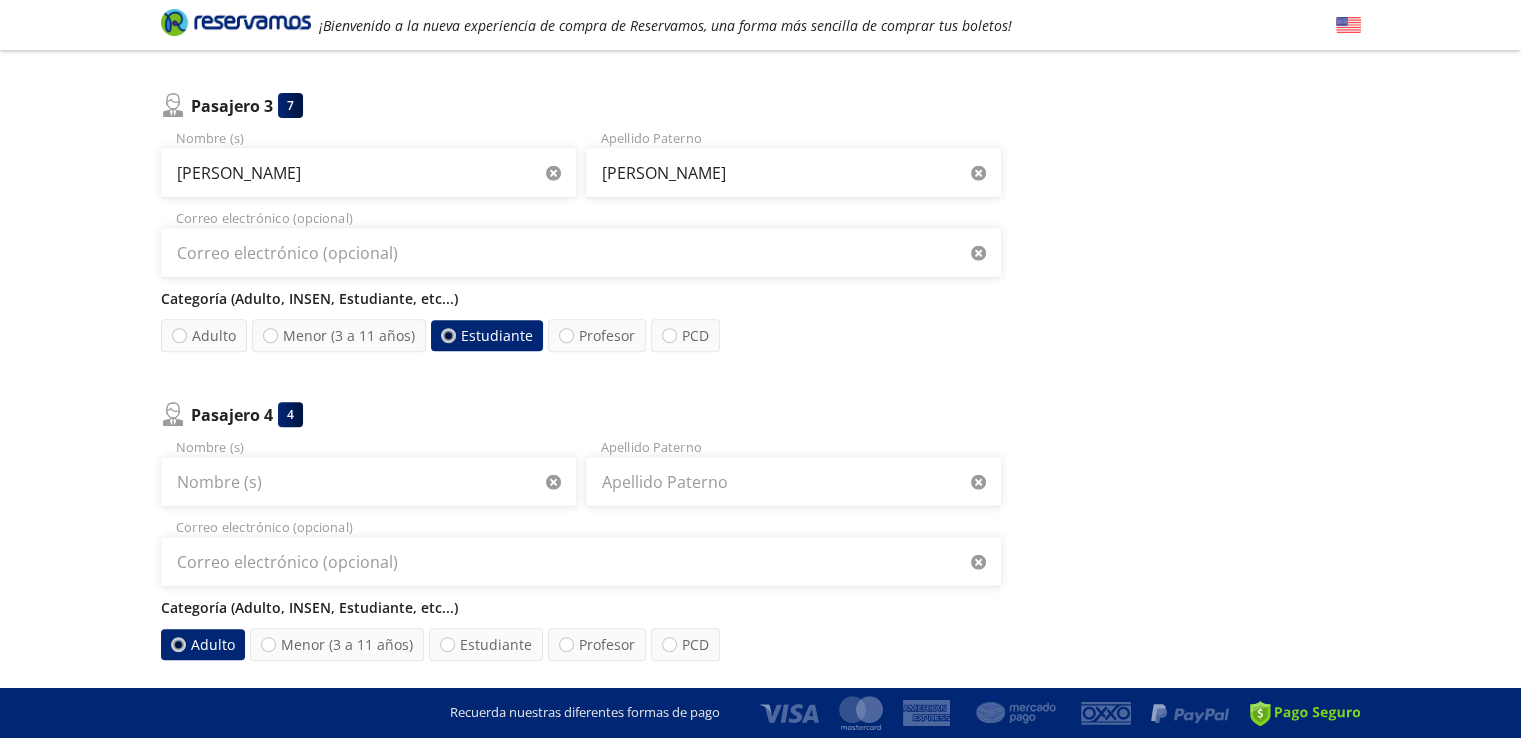 scroll, scrollTop: 1000, scrollLeft: 0, axis: vertical 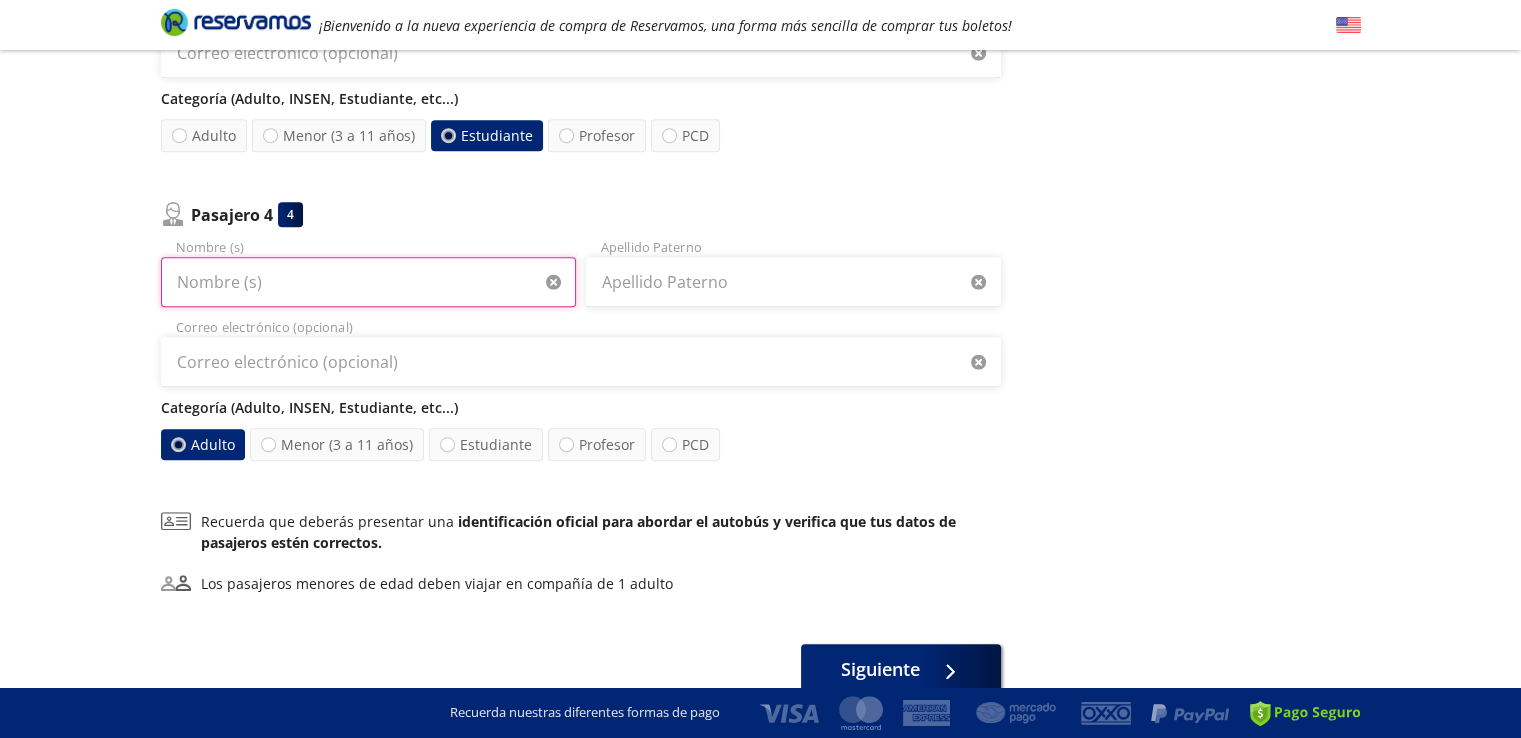 click on "Nombre (s)" at bounding box center (368, 282) 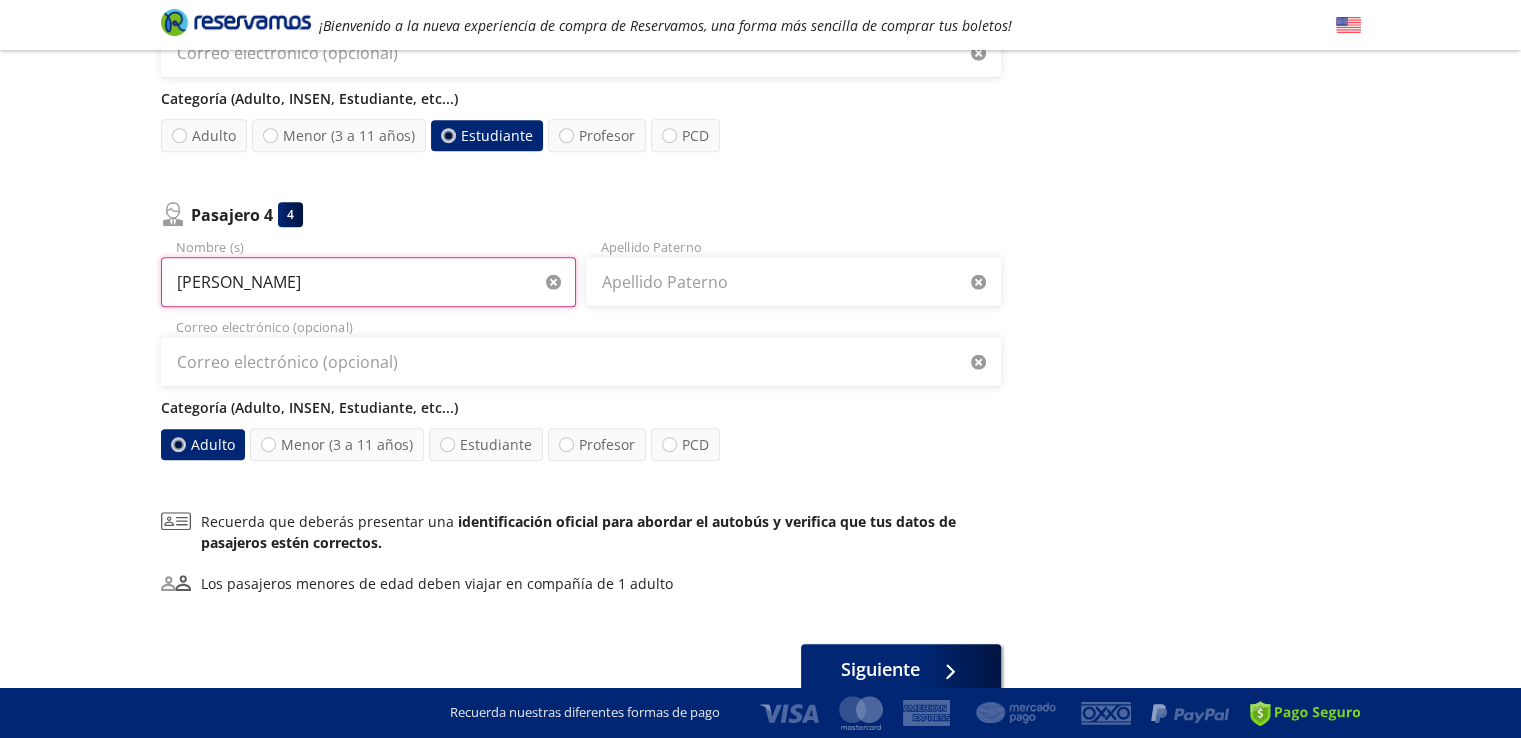 type on "Renata" 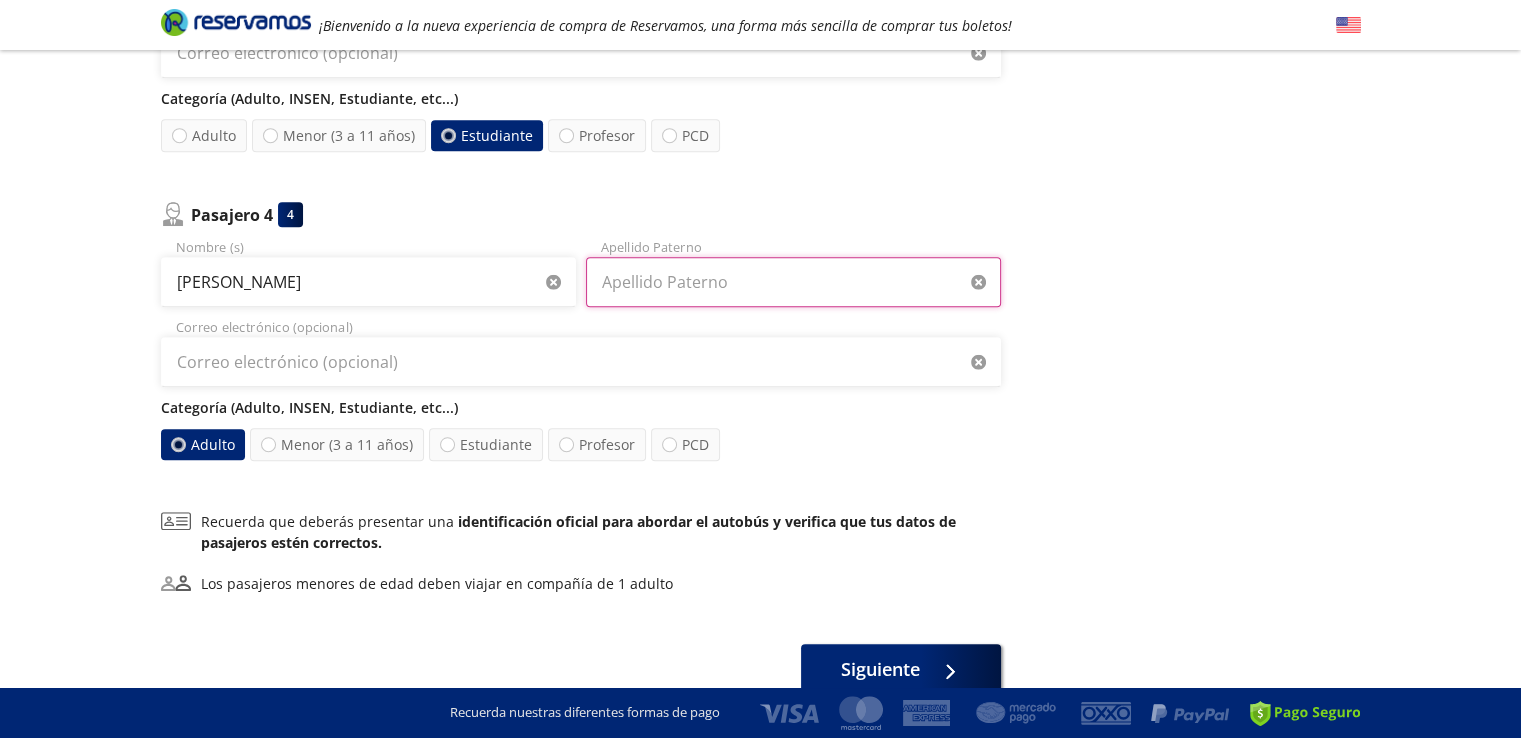 click on "Apellido Paterno" at bounding box center (793, 282) 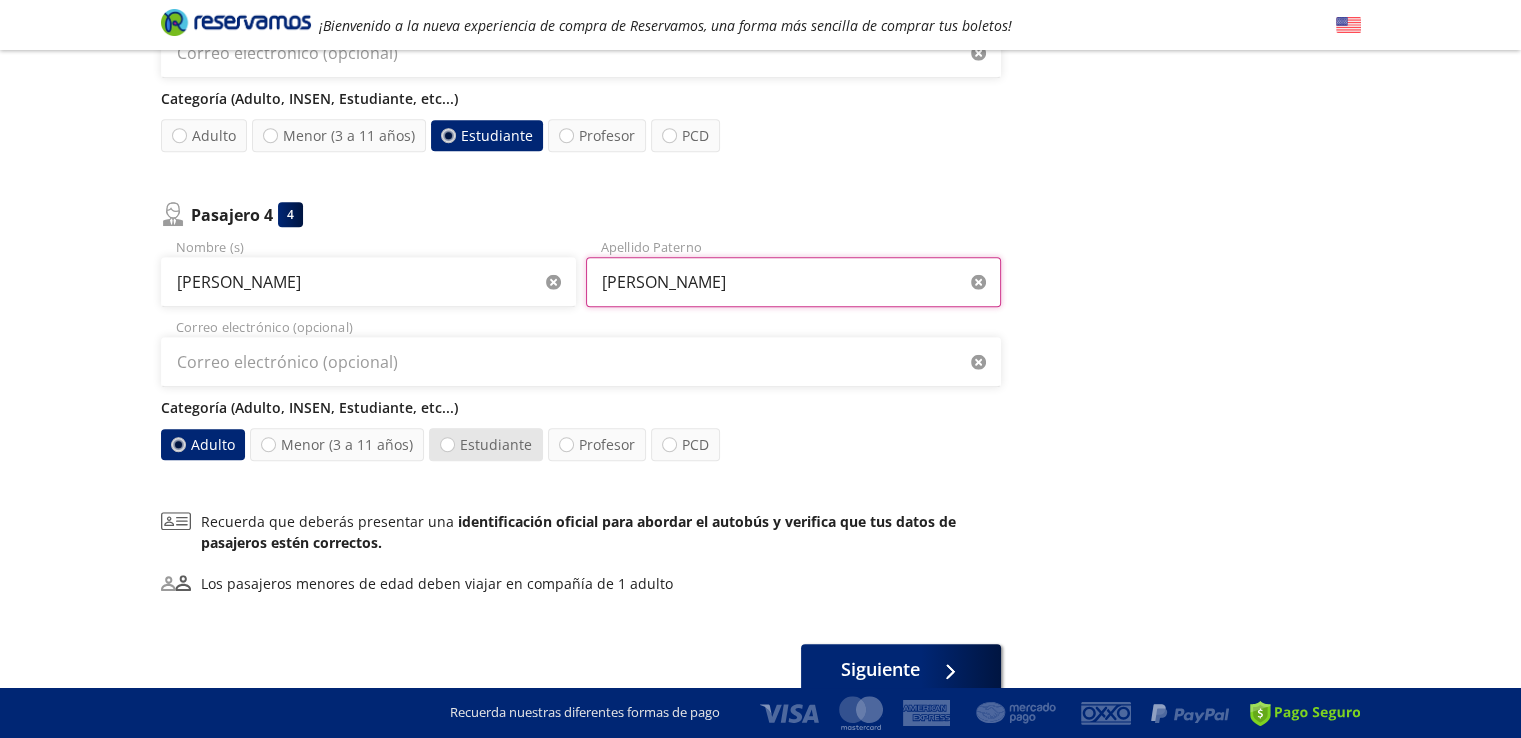 type on "Mendoza" 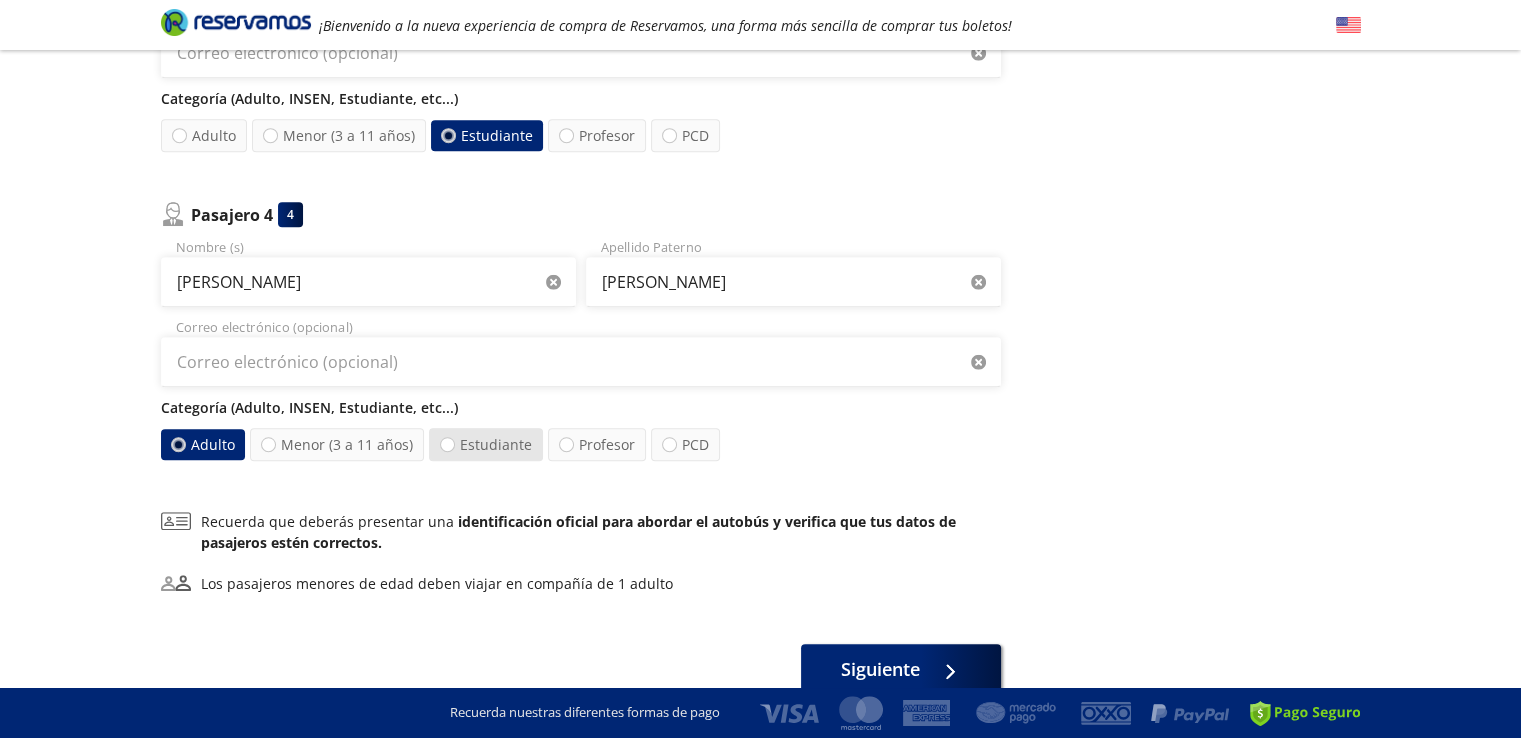 click on "Estudiante" at bounding box center [486, 444] 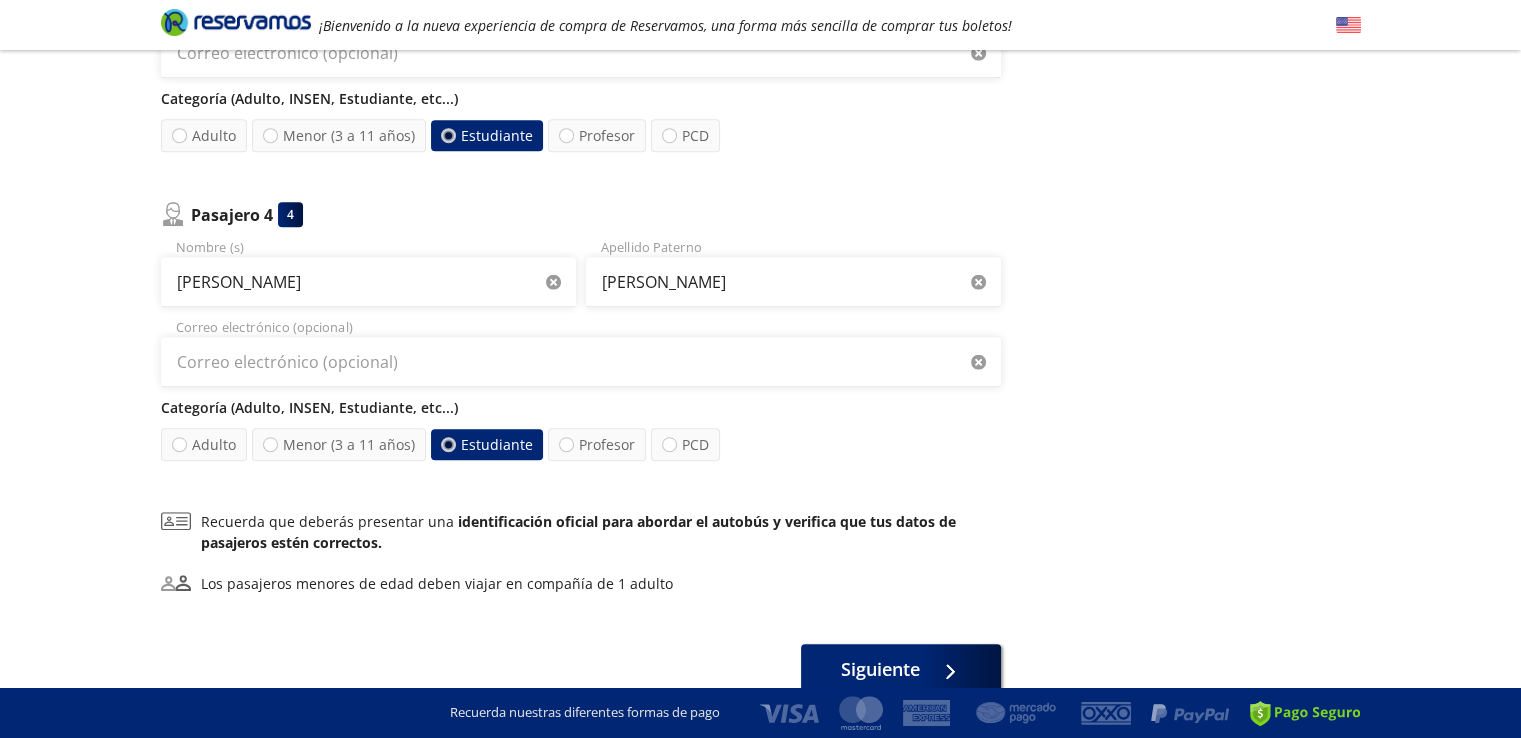 radio on "false" 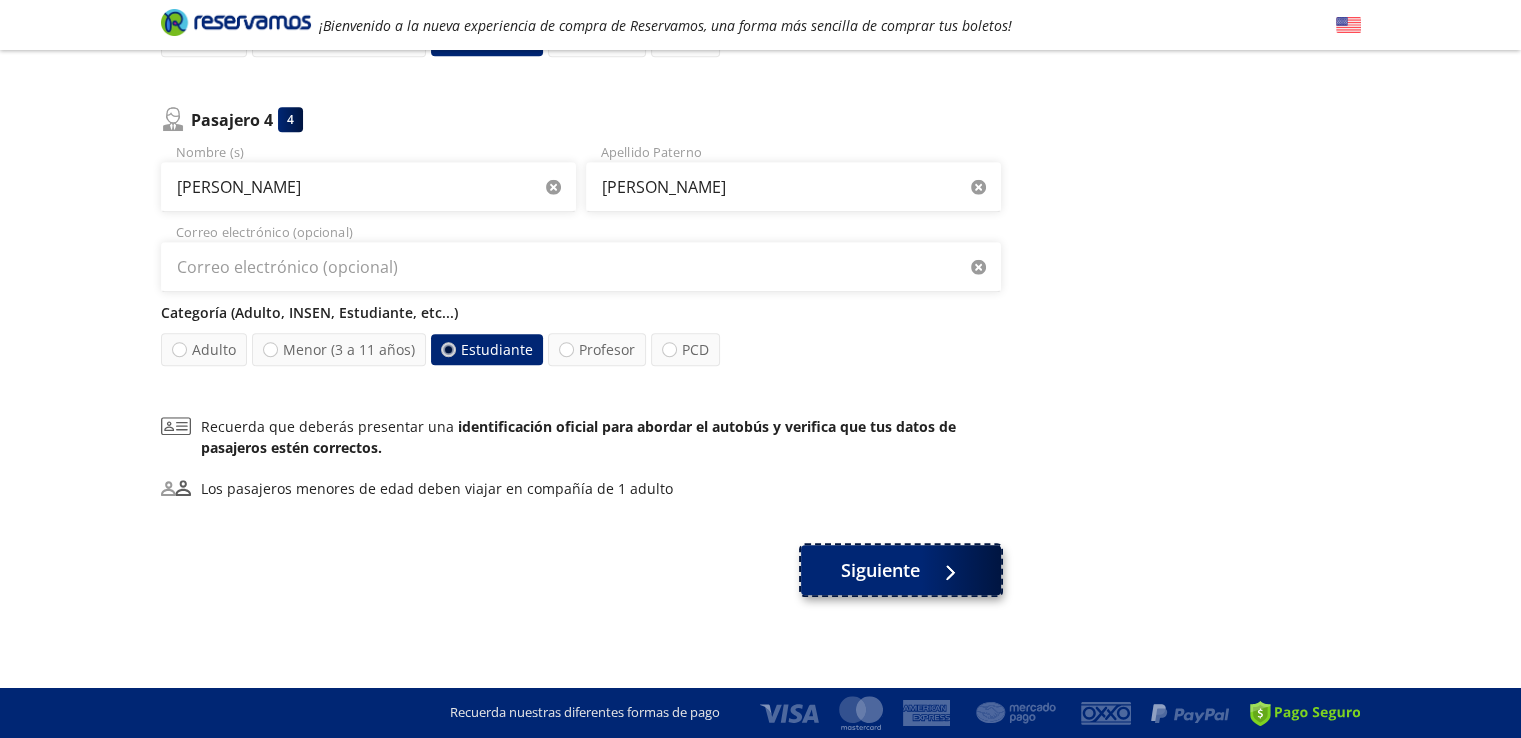 click on "Siguiente" at bounding box center [880, 570] 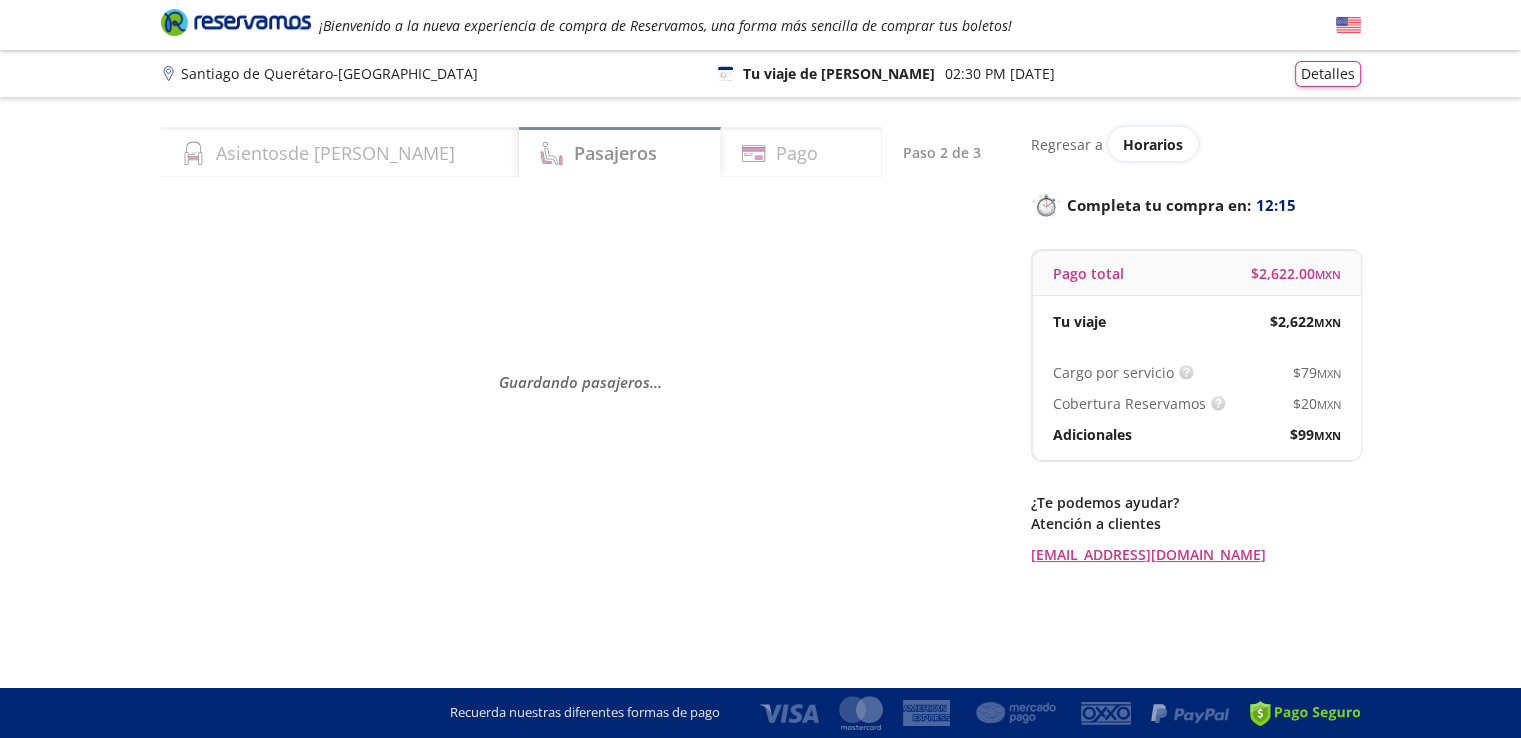 scroll, scrollTop: 0, scrollLeft: 0, axis: both 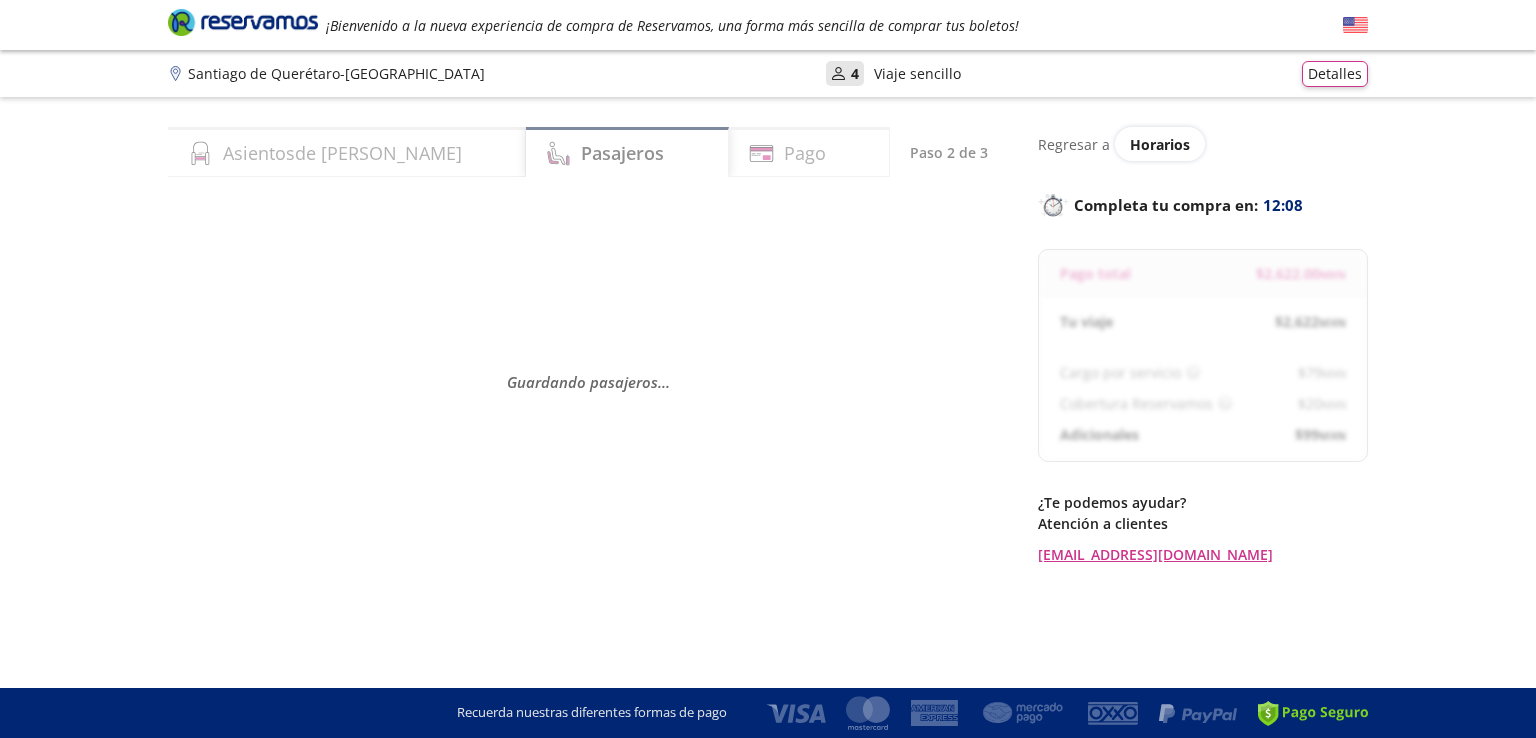 select on "MX" 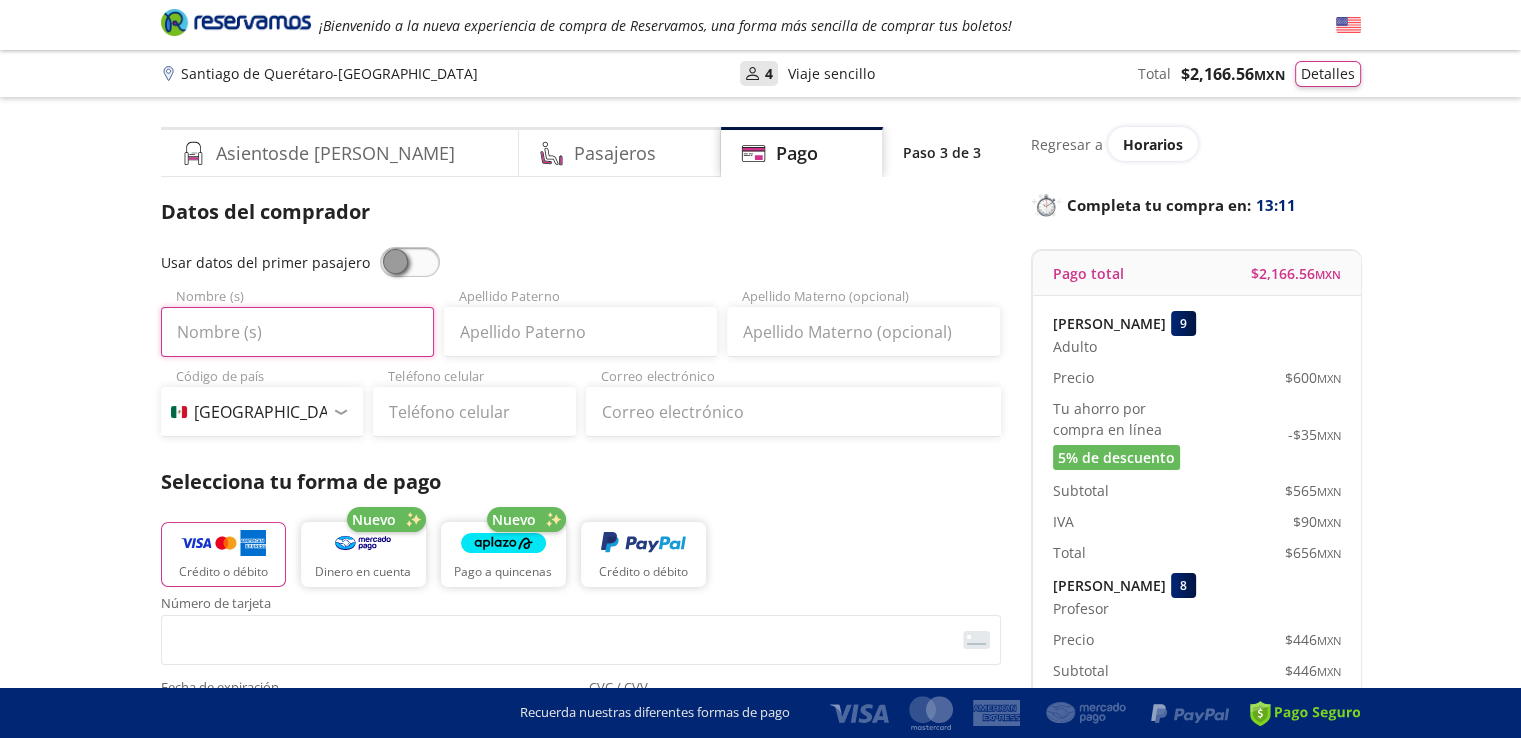 click on "Nombre (s)" at bounding box center (297, 332) 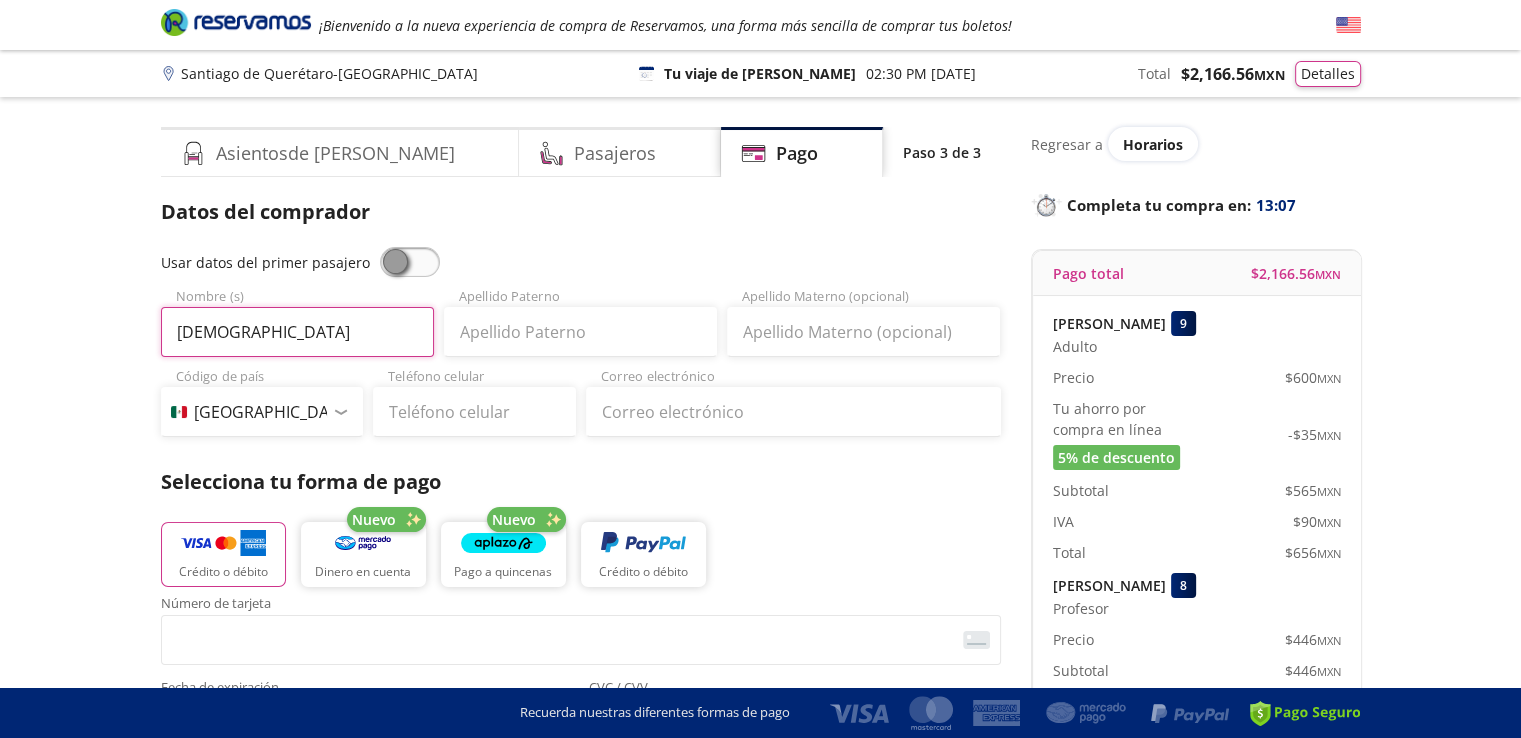 type on "Jesús" 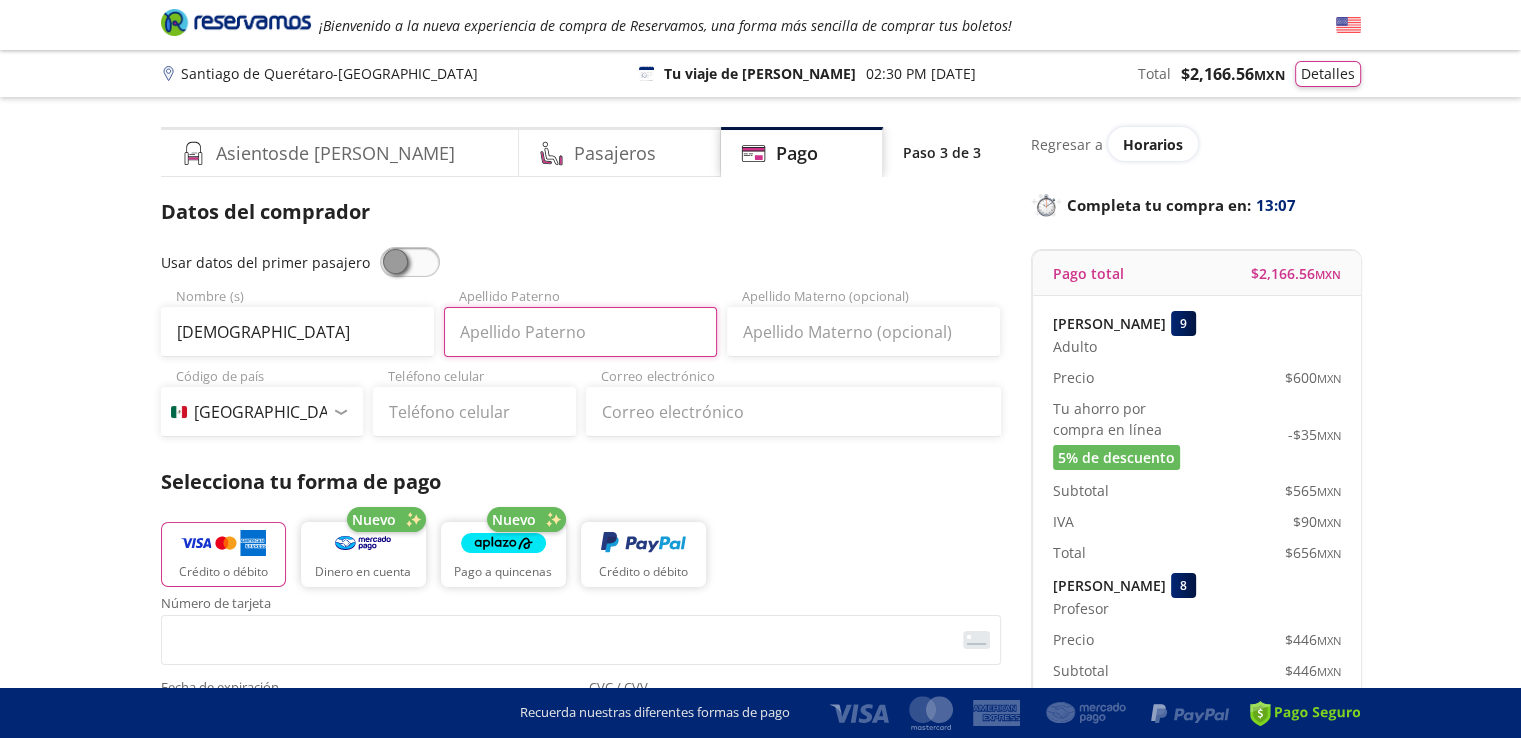 click on "Apellido Paterno" at bounding box center [580, 332] 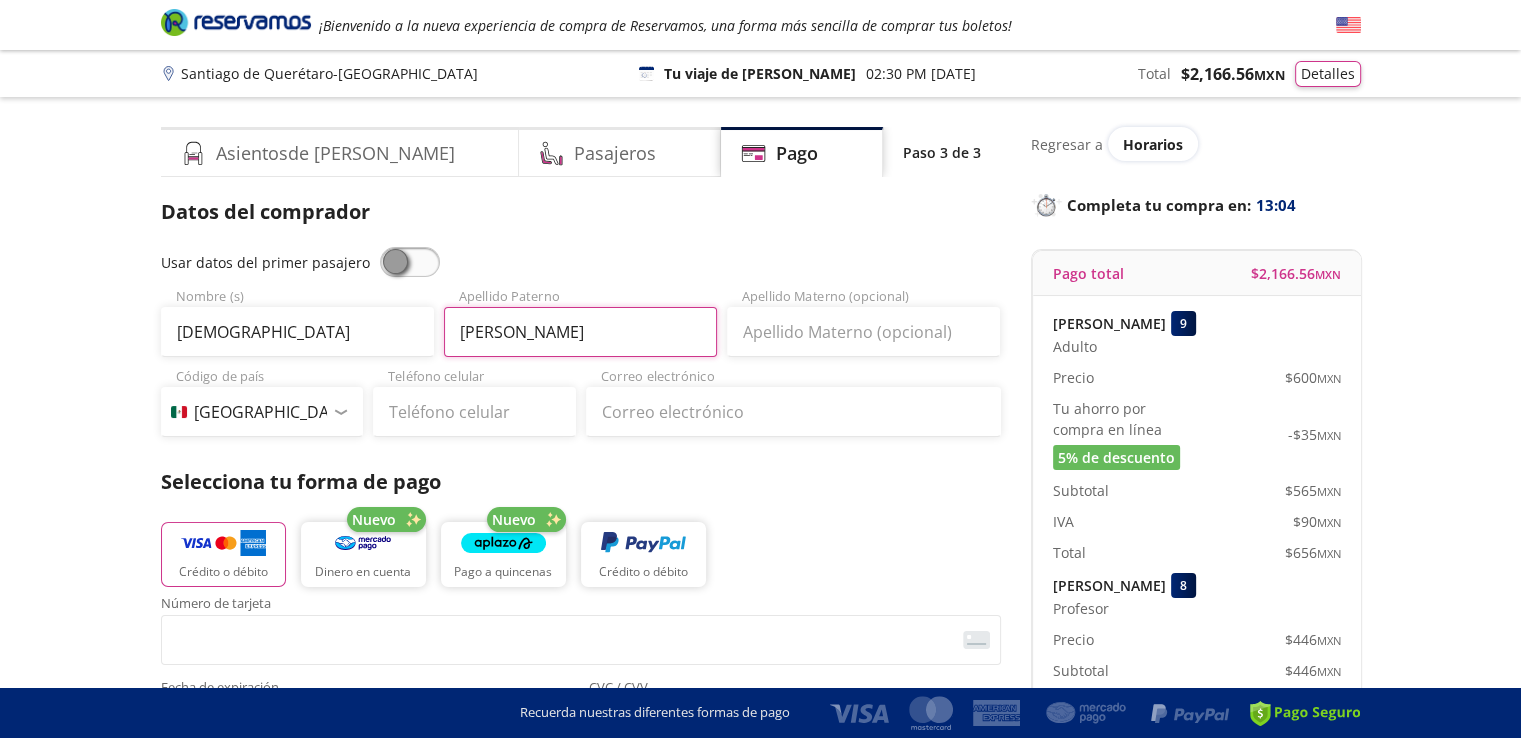 type on "Mendoza" 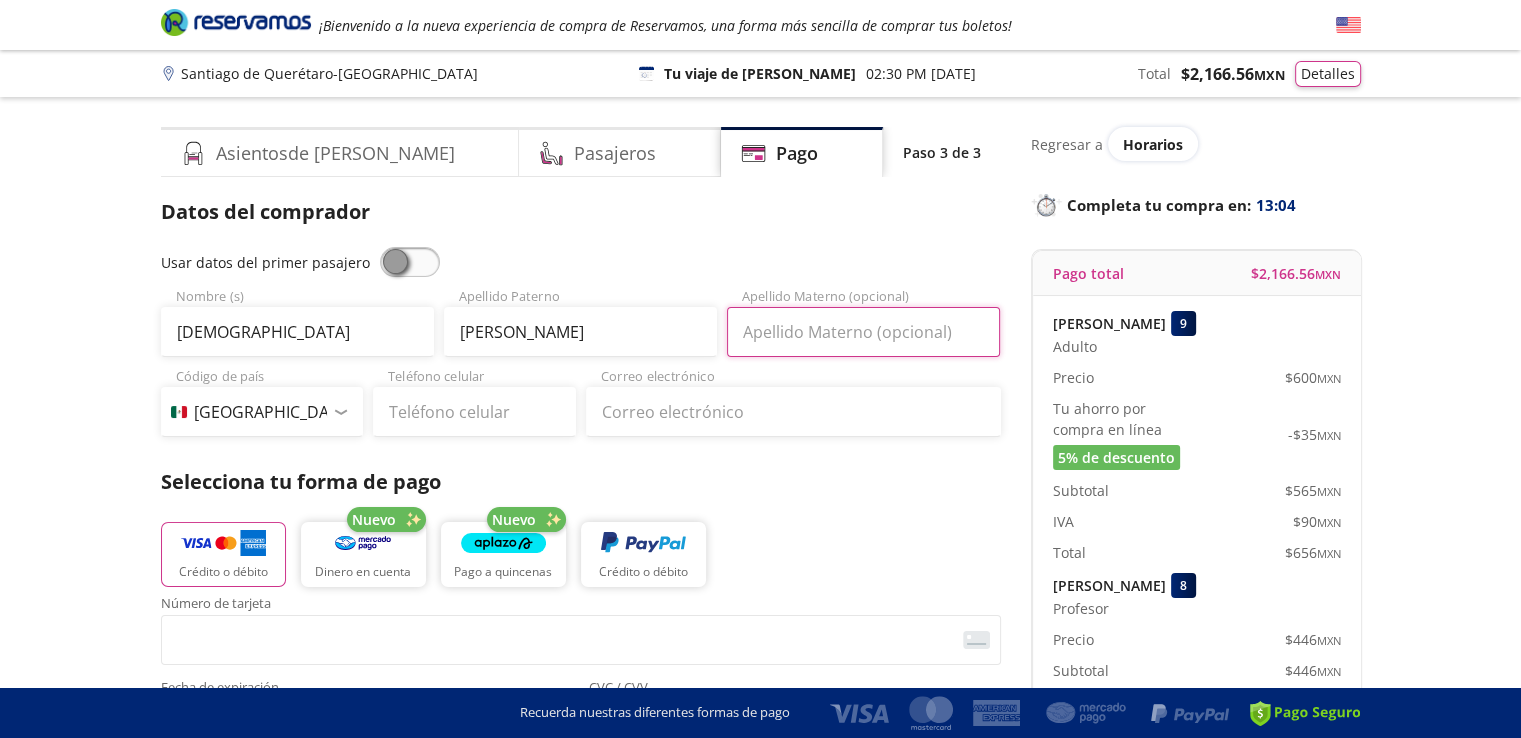 click on "Apellido Materno (opcional)" at bounding box center [863, 332] 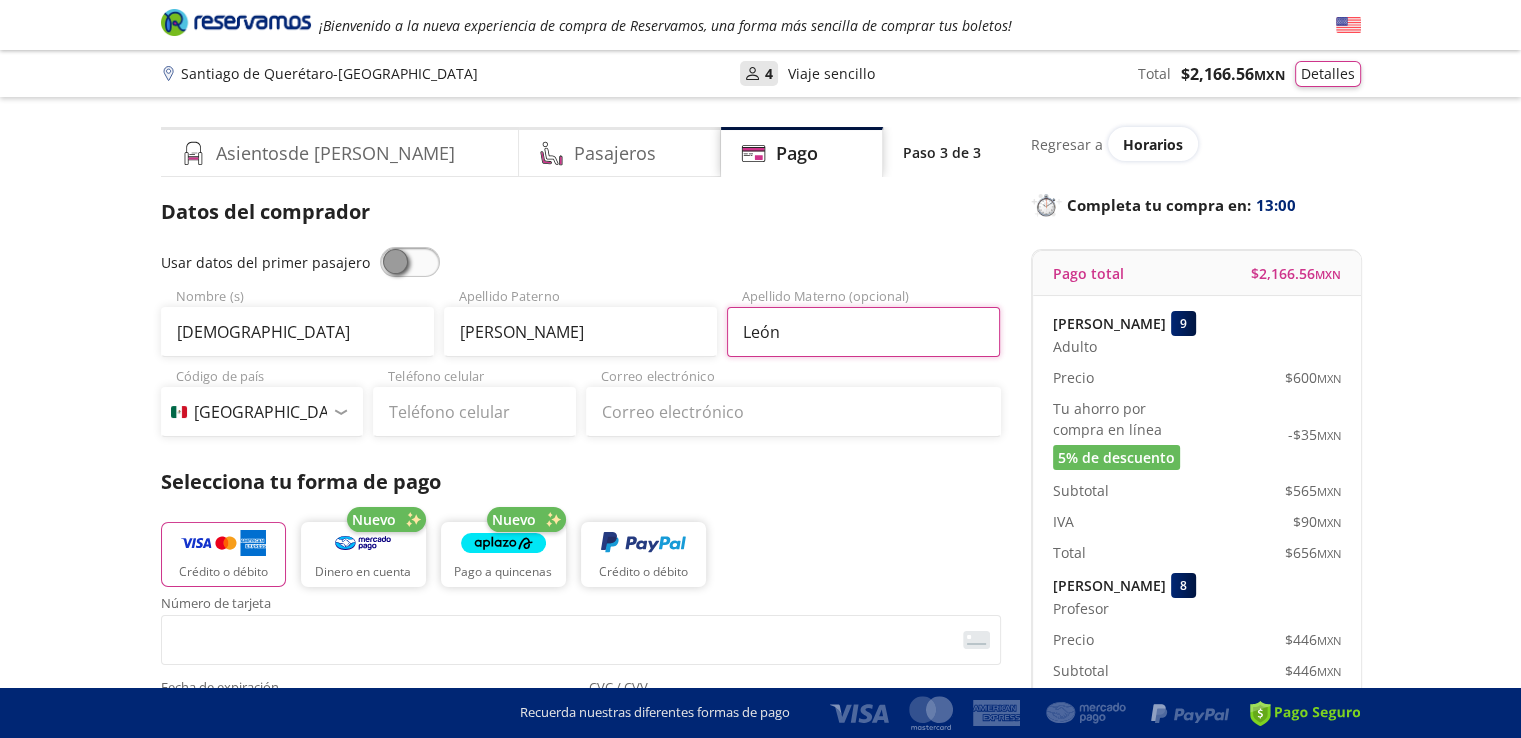 type on "León" 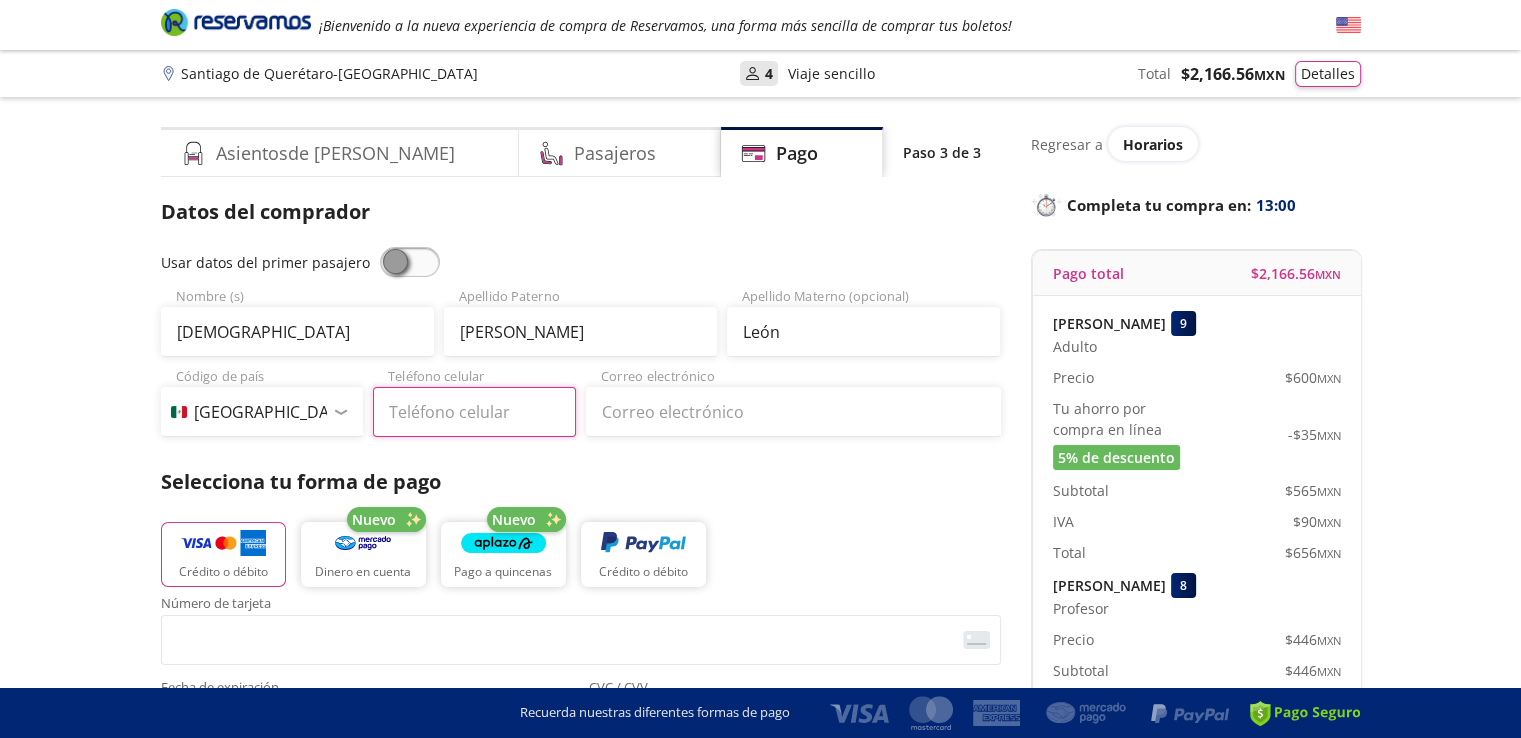 click on "Teléfono celular" at bounding box center (474, 412) 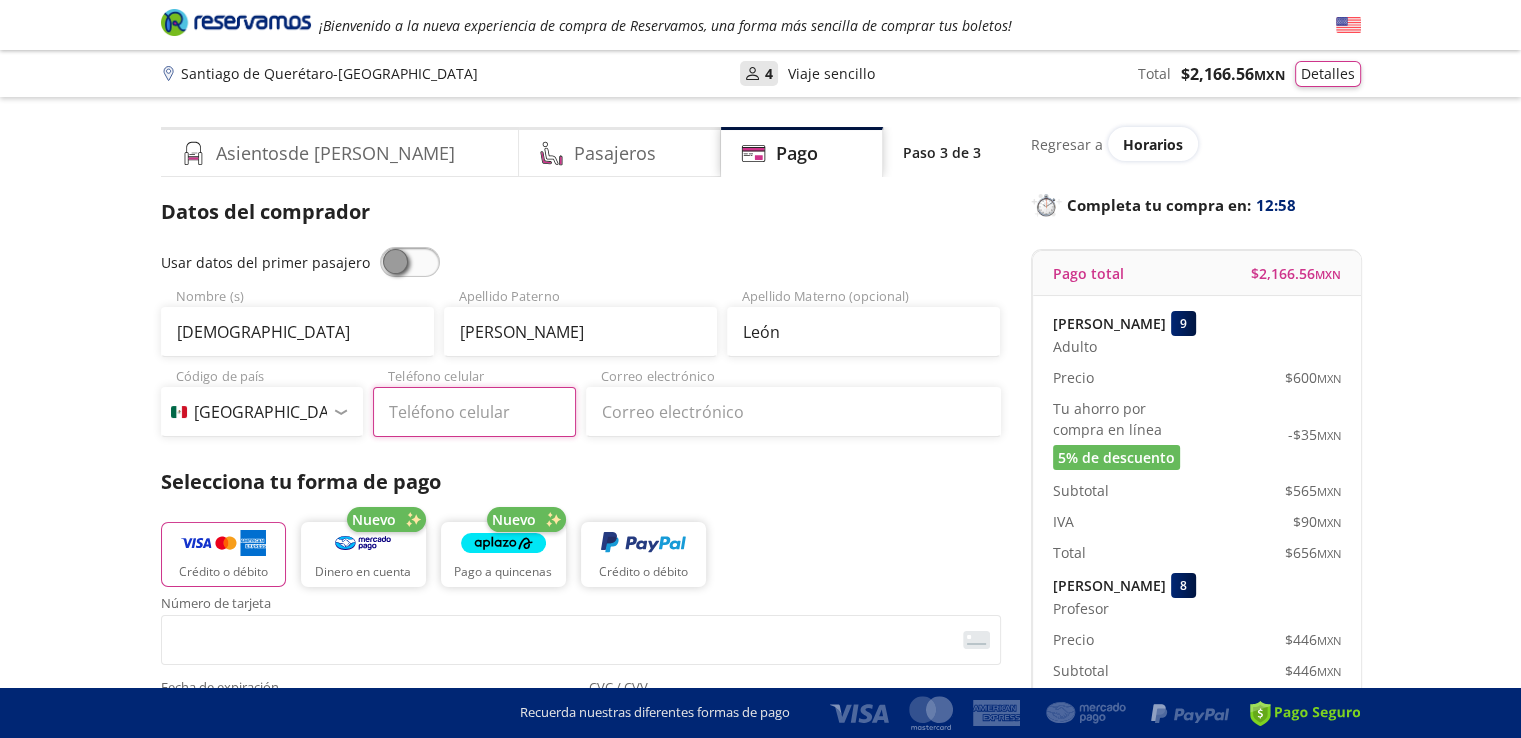 type on "461 142 0619" 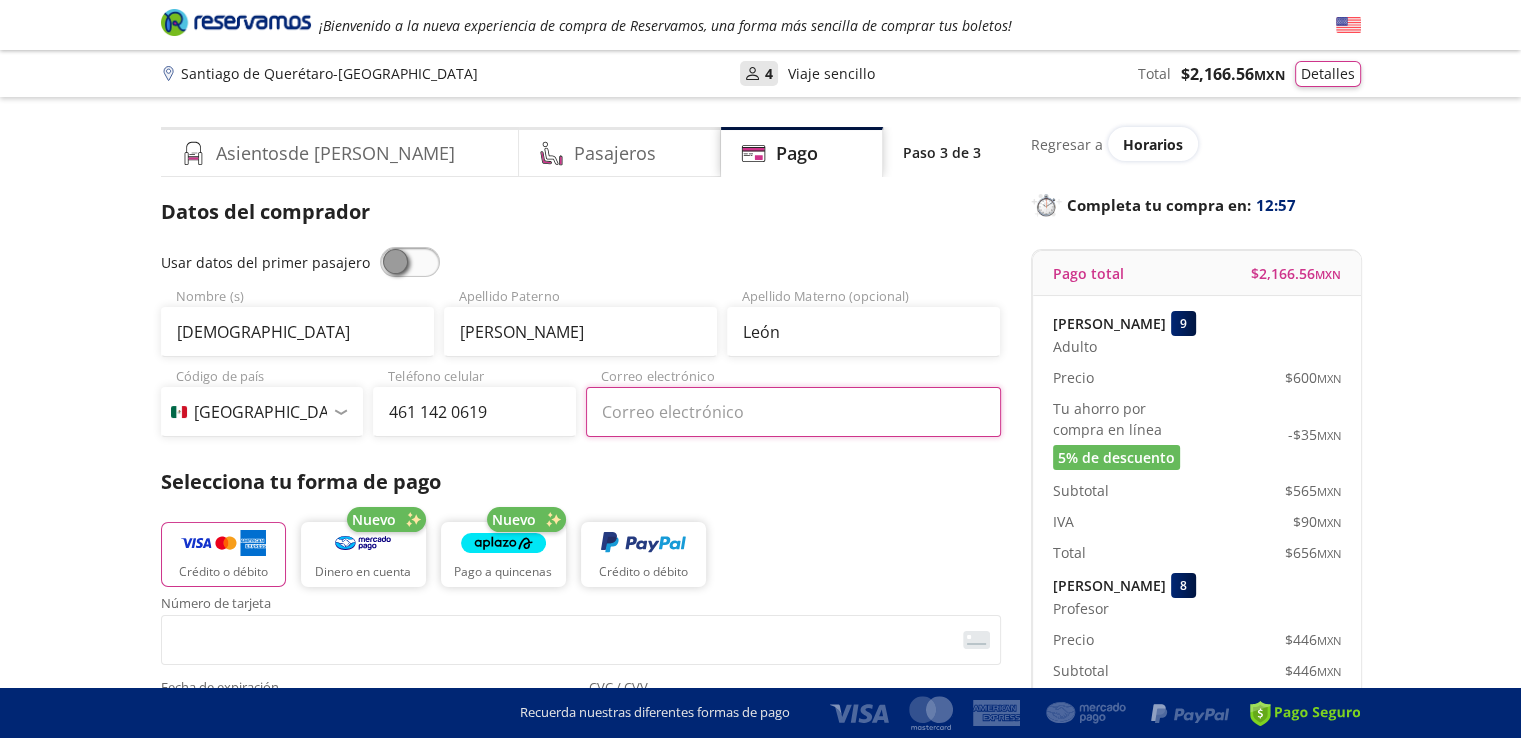 click on "Correo electrónico" at bounding box center [793, 412] 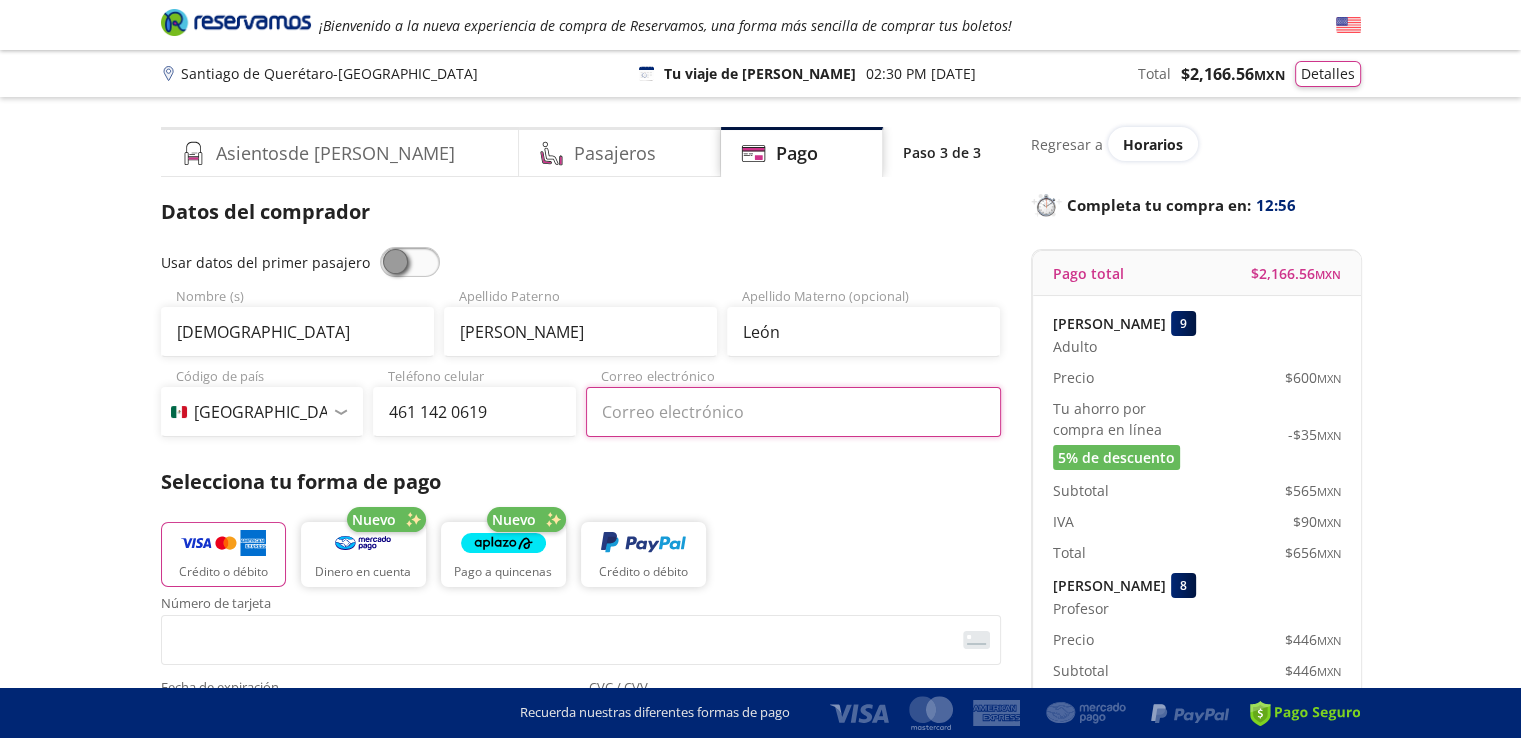 type on "leonjesus18@hotmail.com" 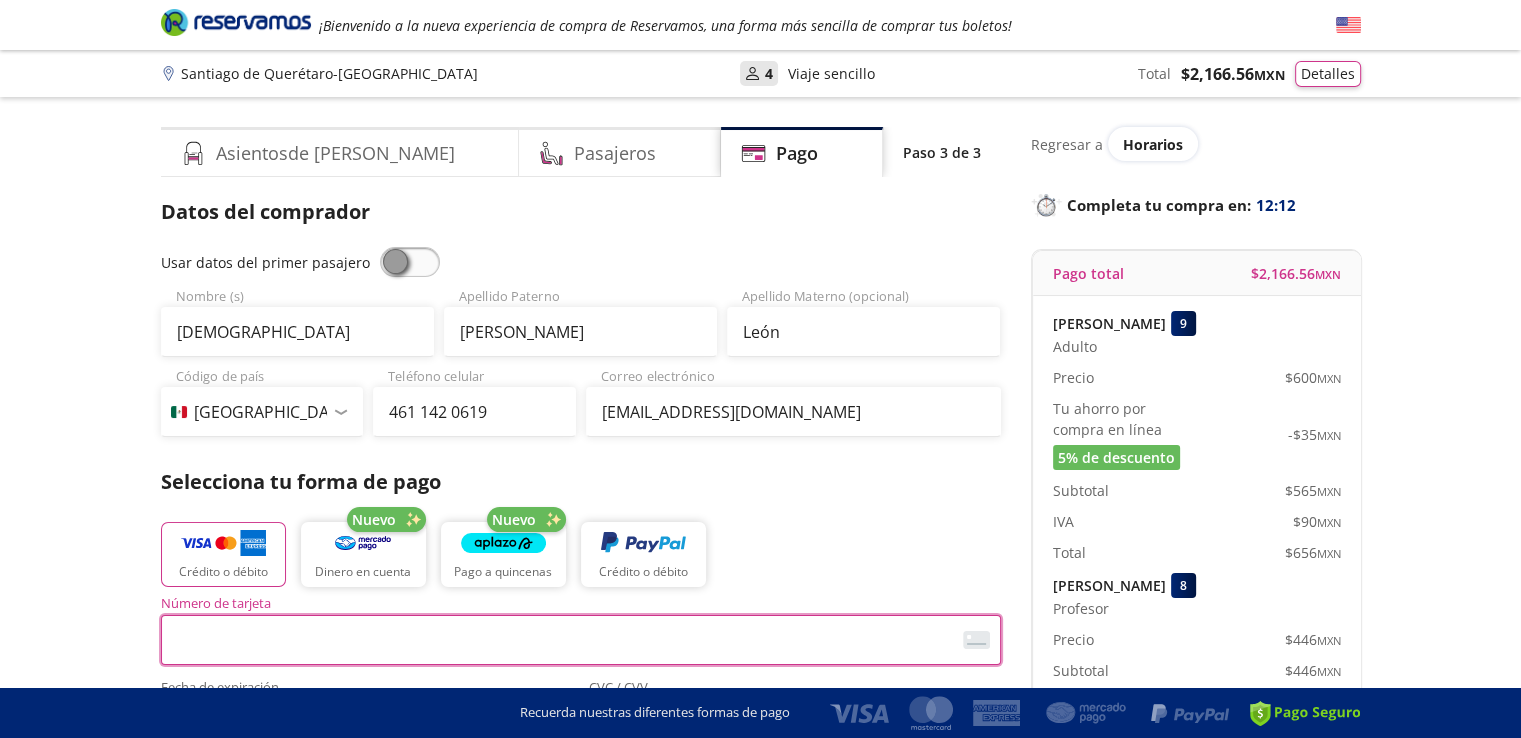 scroll, scrollTop: 300, scrollLeft: 0, axis: vertical 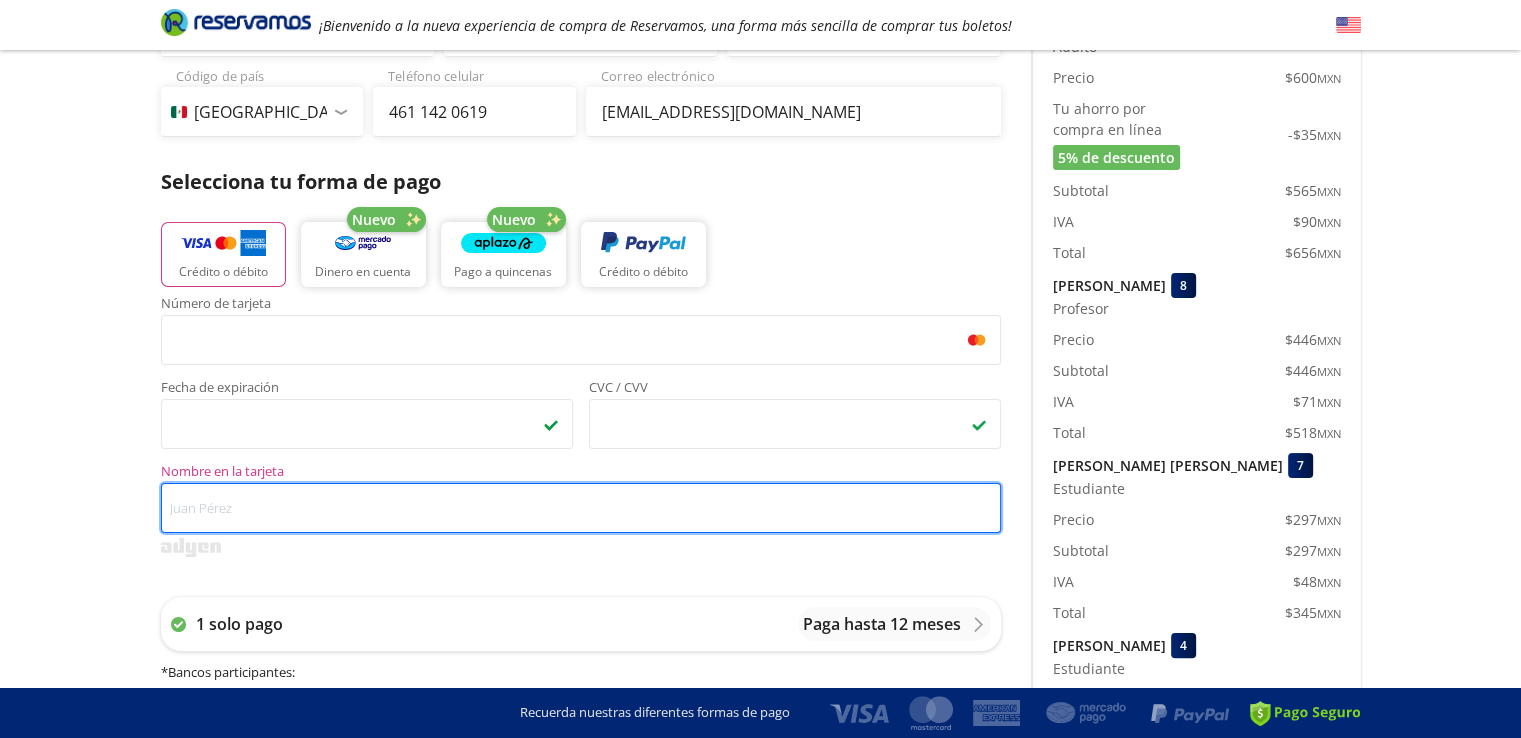 click on "Nombre en la tarjeta" at bounding box center (581, 508) 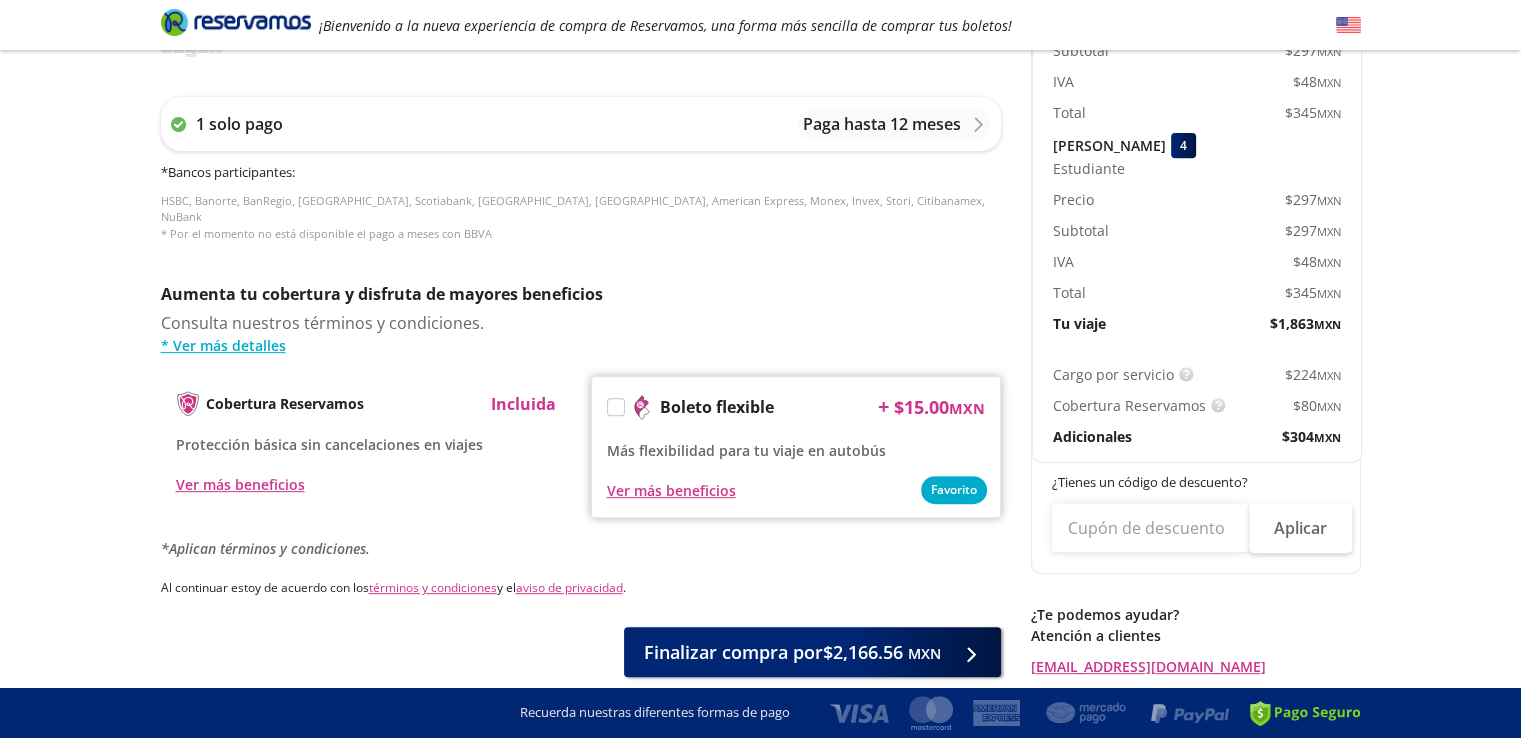scroll, scrollTop: 878, scrollLeft: 0, axis: vertical 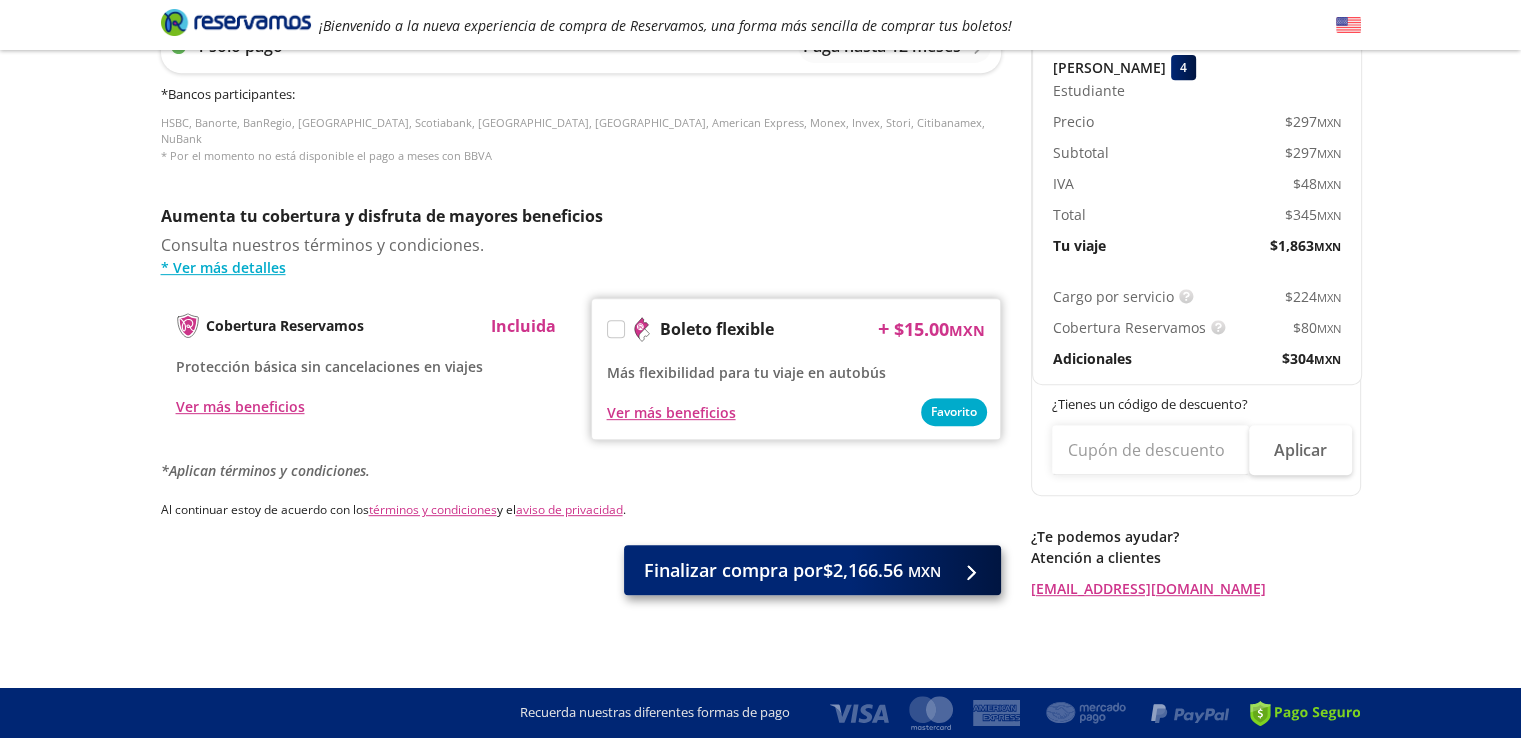 type on "Jesús Mendoza León" 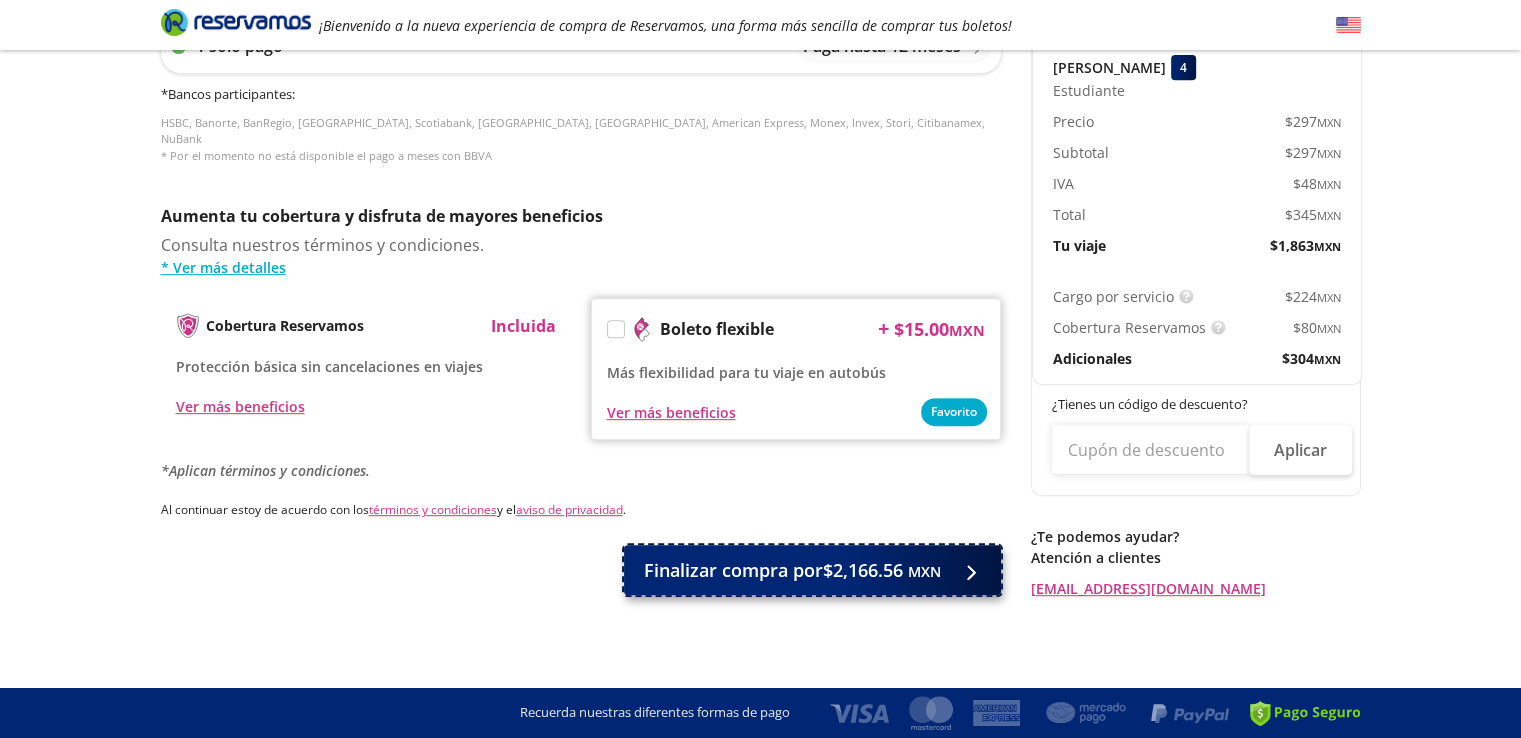 click on "Finalizar compra por  $2,166.56   MXN" at bounding box center [792, 570] 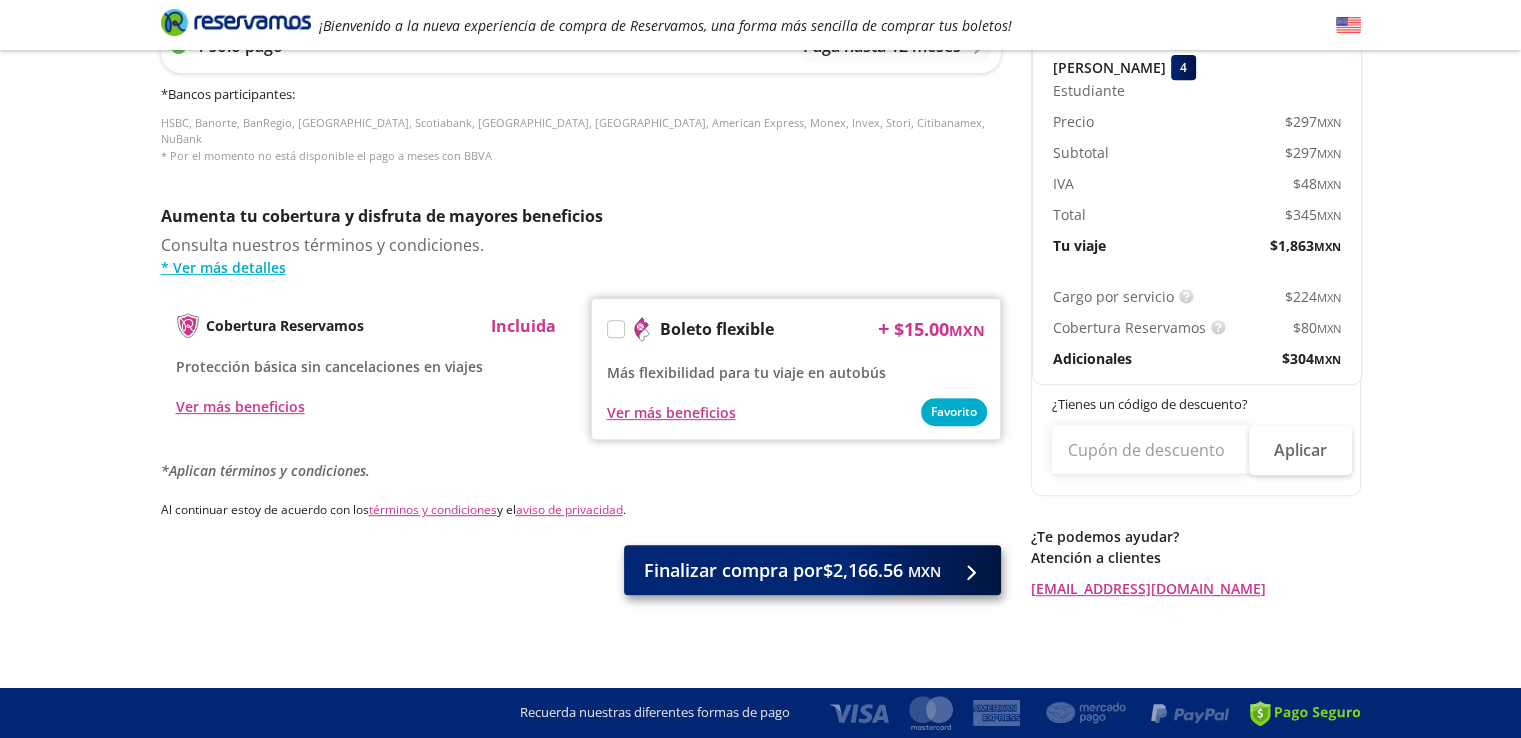 scroll, scrollTop: 0, scrollLeft: 0, axis: both 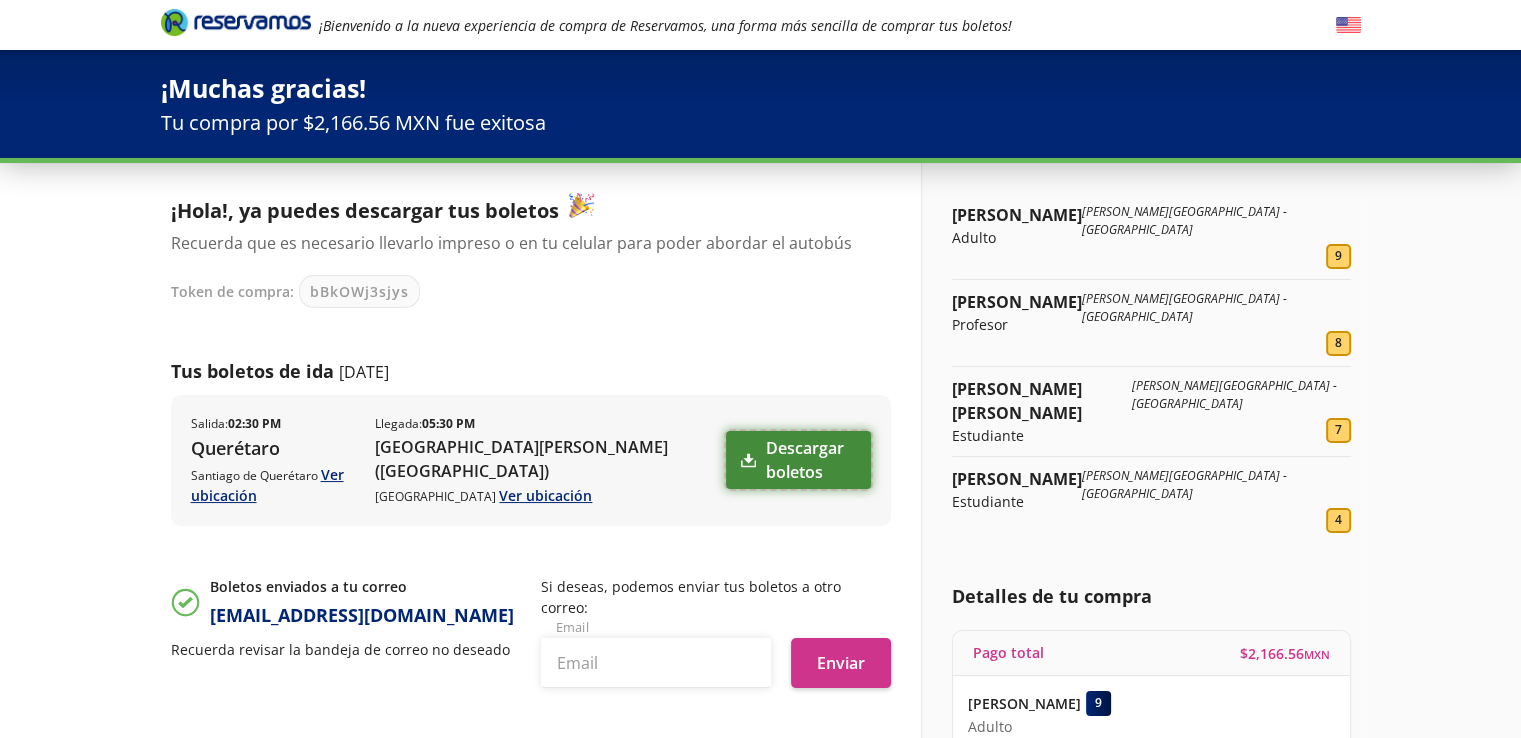 click on "Descargar boletos" at bounding box center [798, 460] 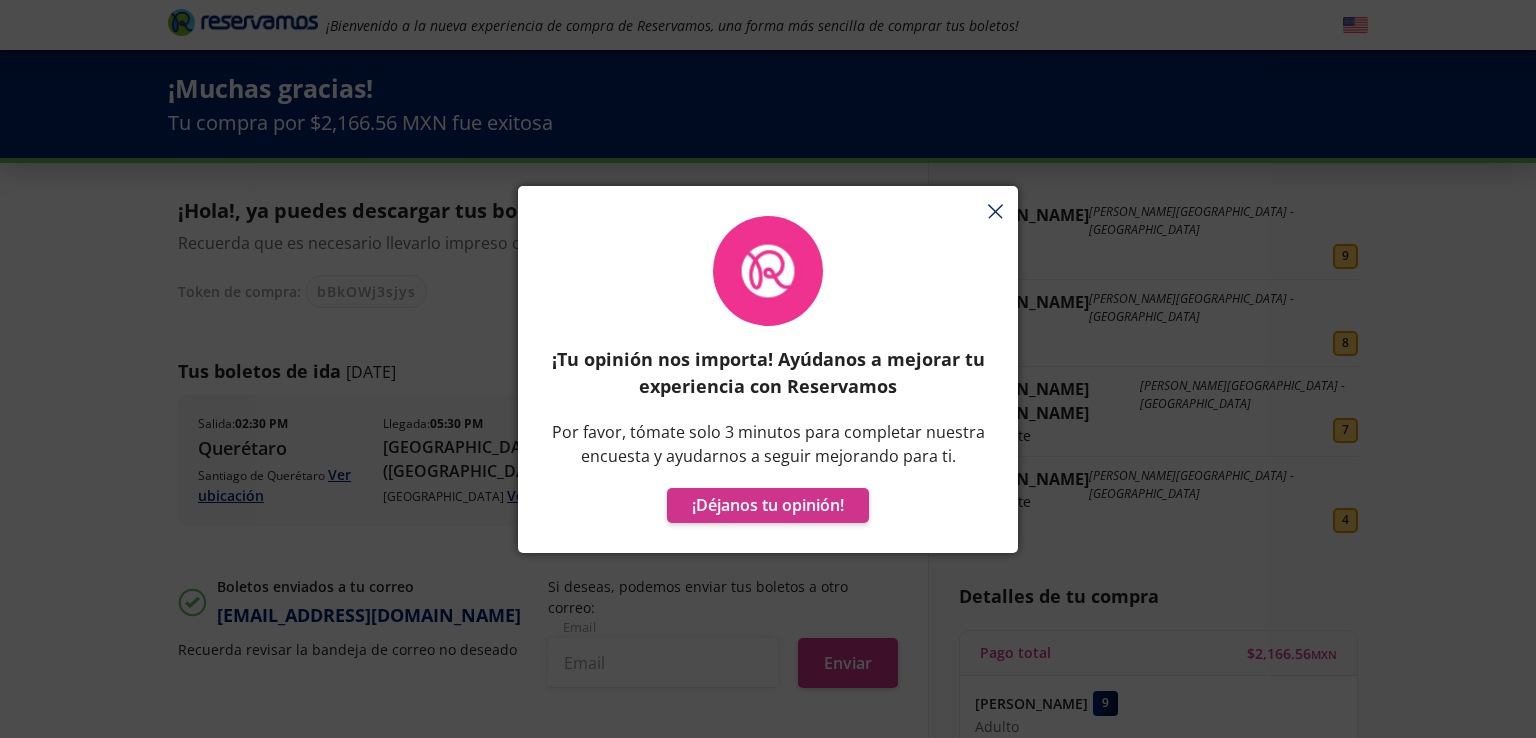 click on "¡Tu opinión nos importa! Ayúdanos a mejorar tu experiencia con Reservamos Por favor, tómate solo 3 minutos para completar nuestra encuesta y ayudarnos a seguir mejorando para ti. ¡Déjanos tu opinión!" at bounding box center (768, 379) 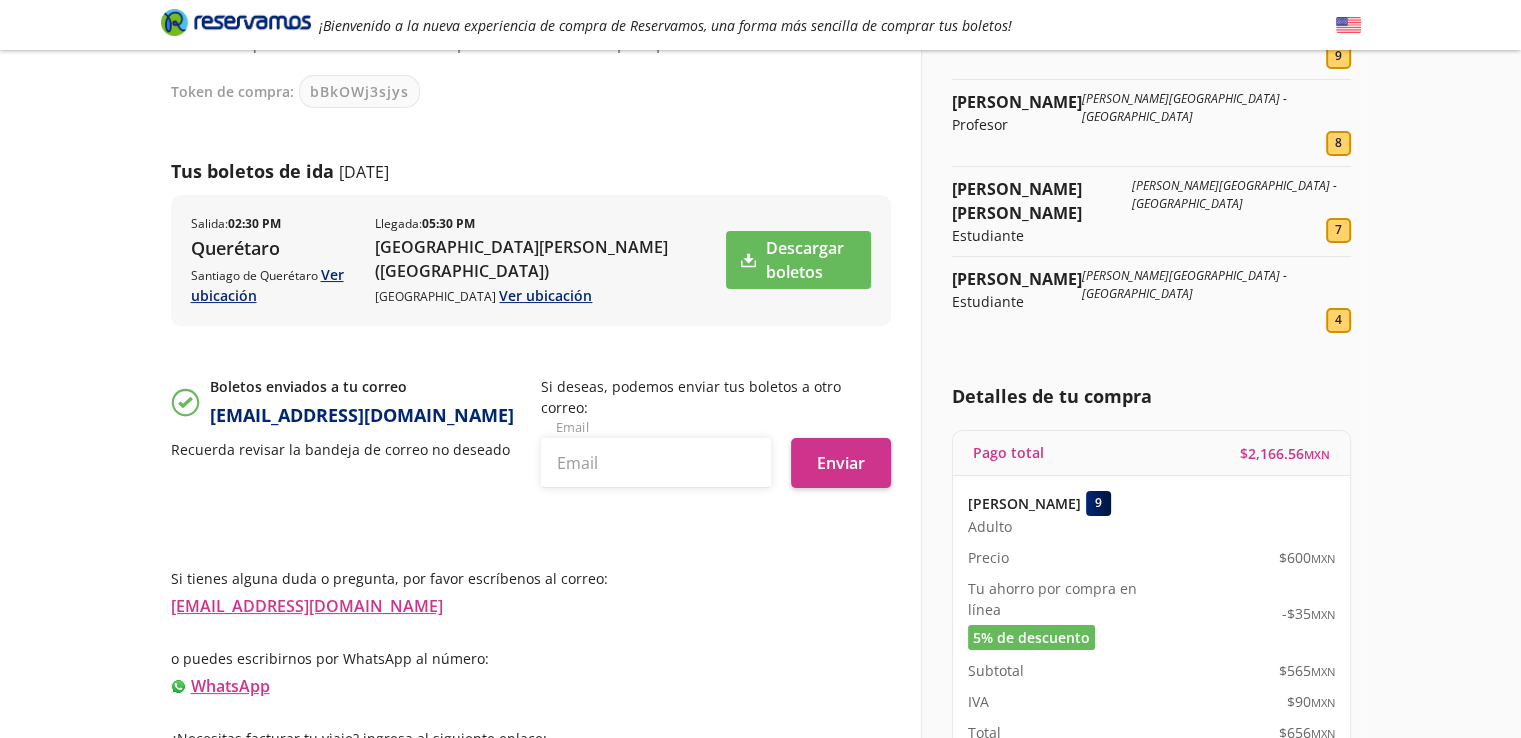 scroll, scrollTop: 300, scrollLeft: 0, axis: vertical 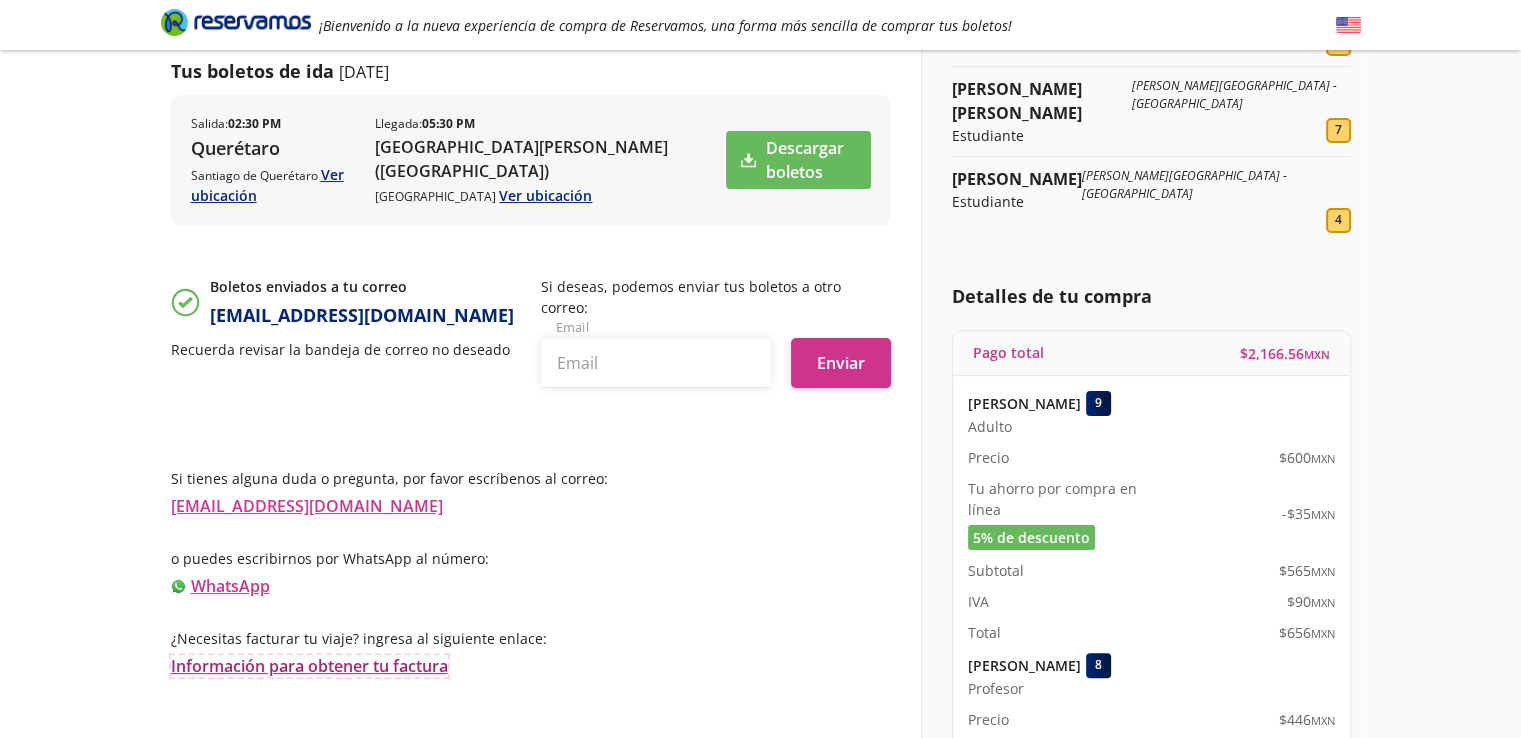 click on "Información para obtener tu factura" at bounding box center (309, 666) 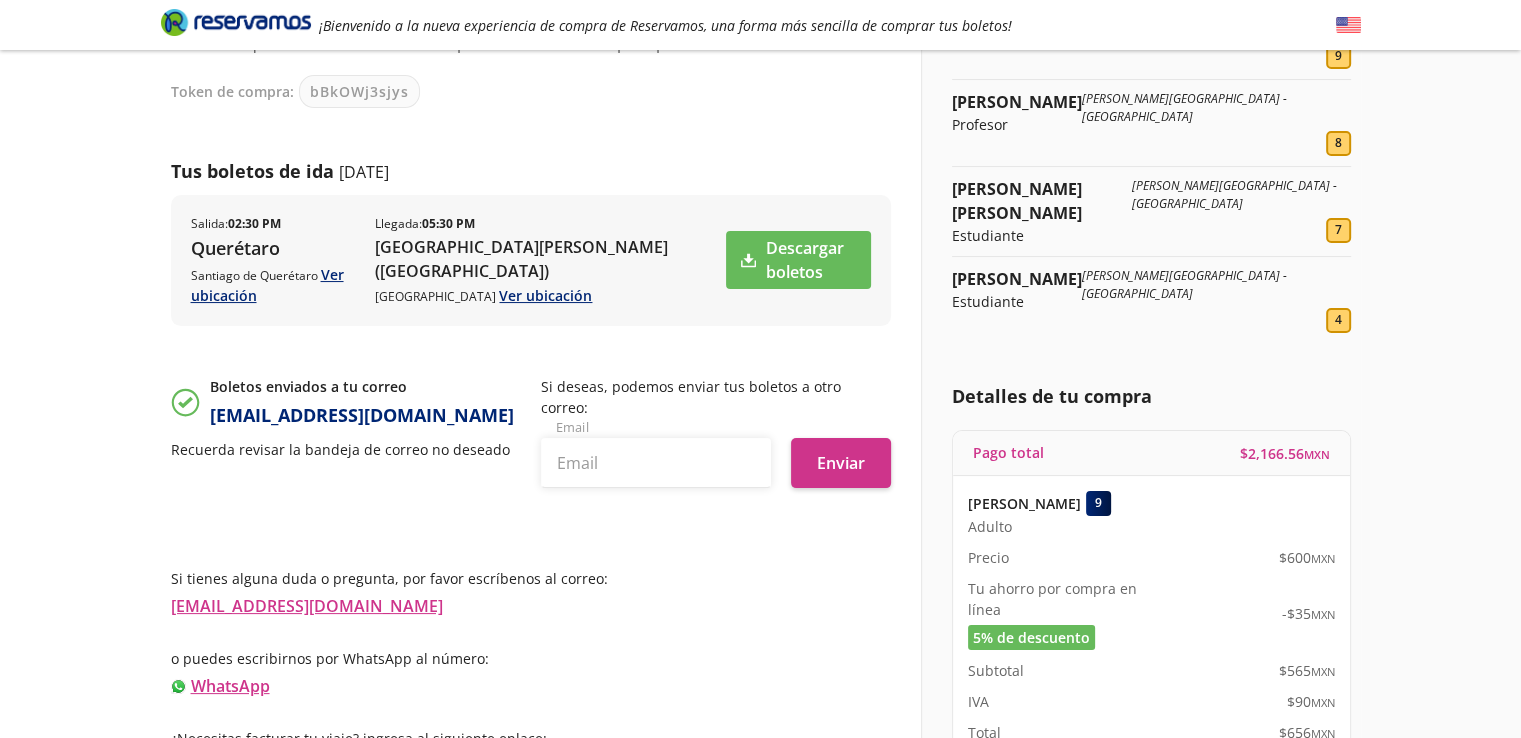 scroll, scrollTop: 0, scrollLeft: 0, axis: both 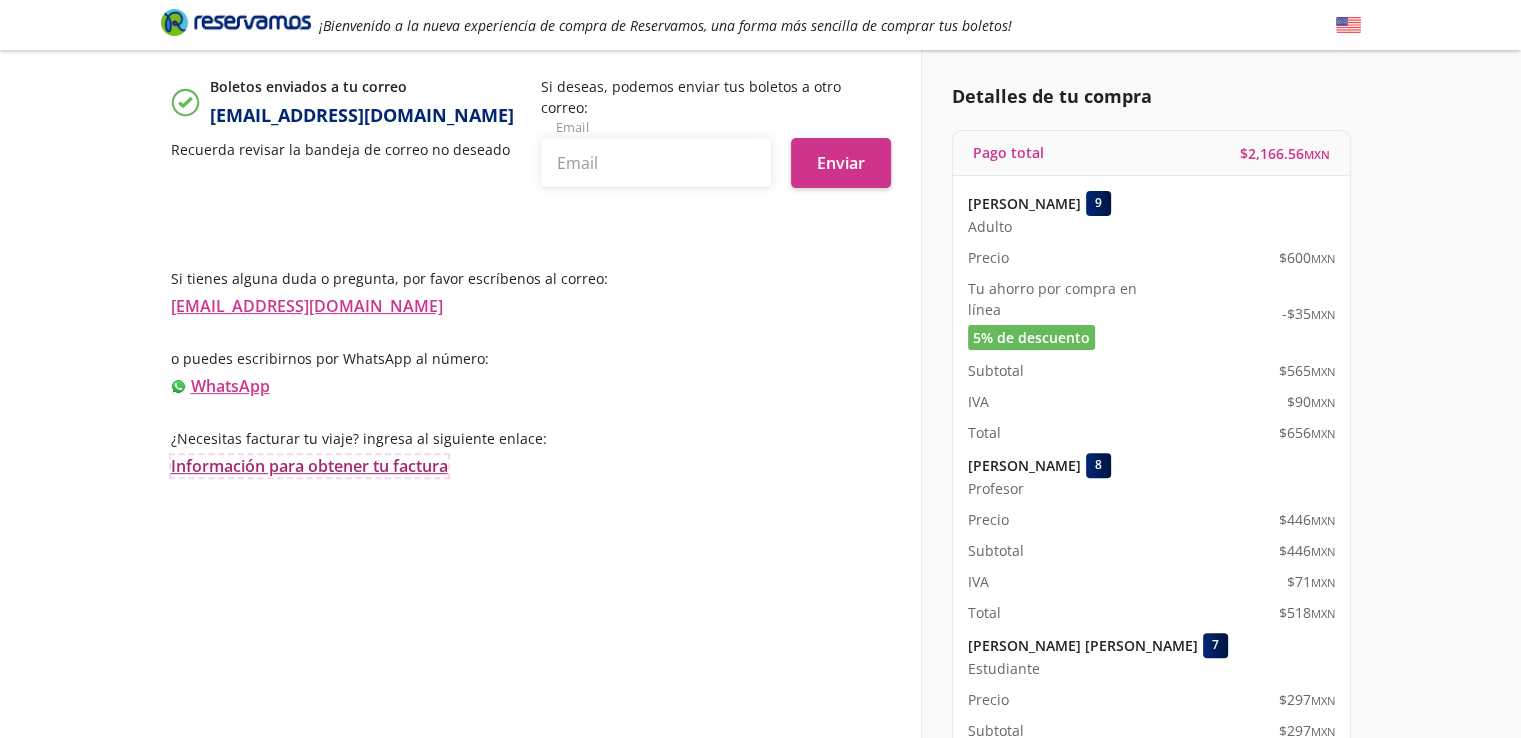 click on "Información para obtener tu factura" at bounding box center (309, 466) 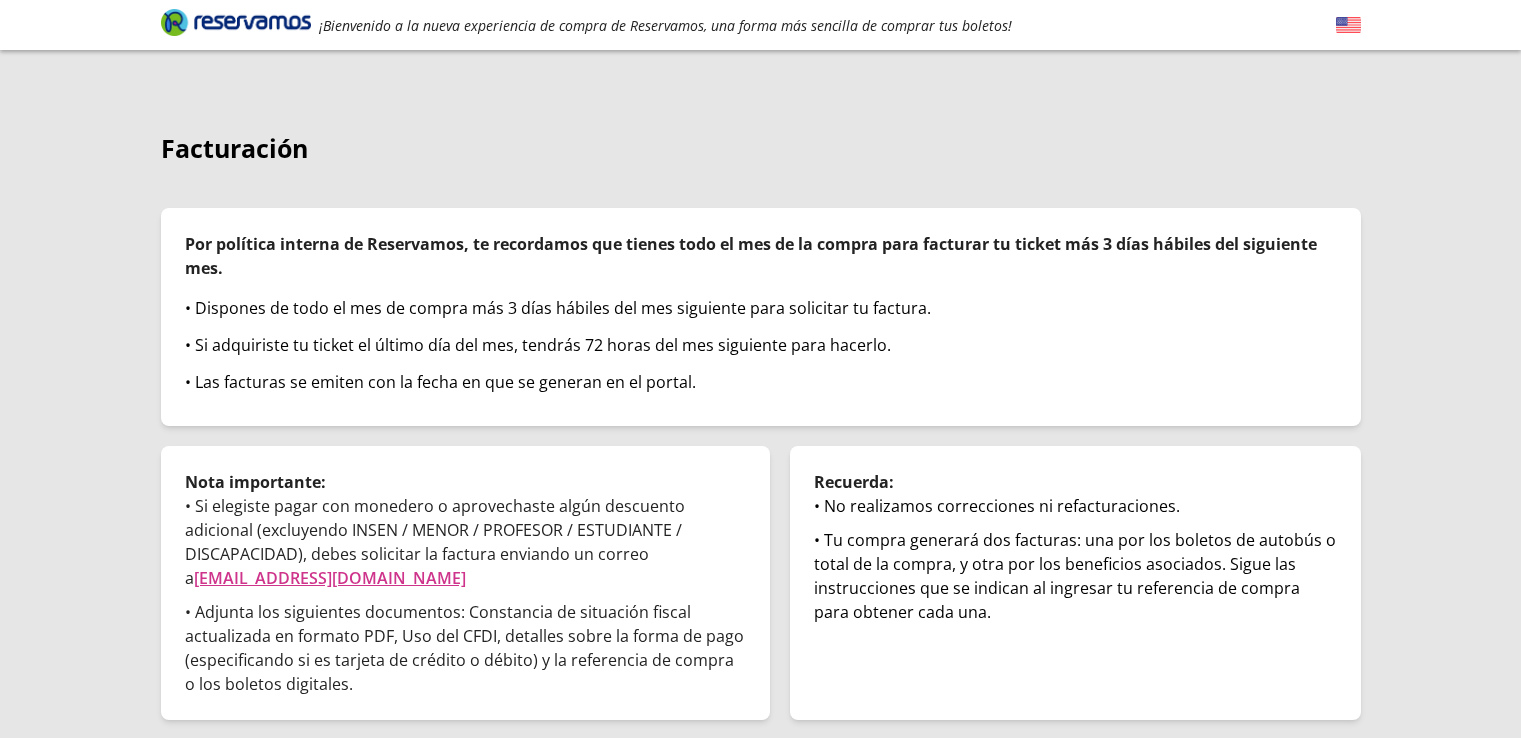 scroll, scrollTop: 0, scrollLeft: 0, axis: both 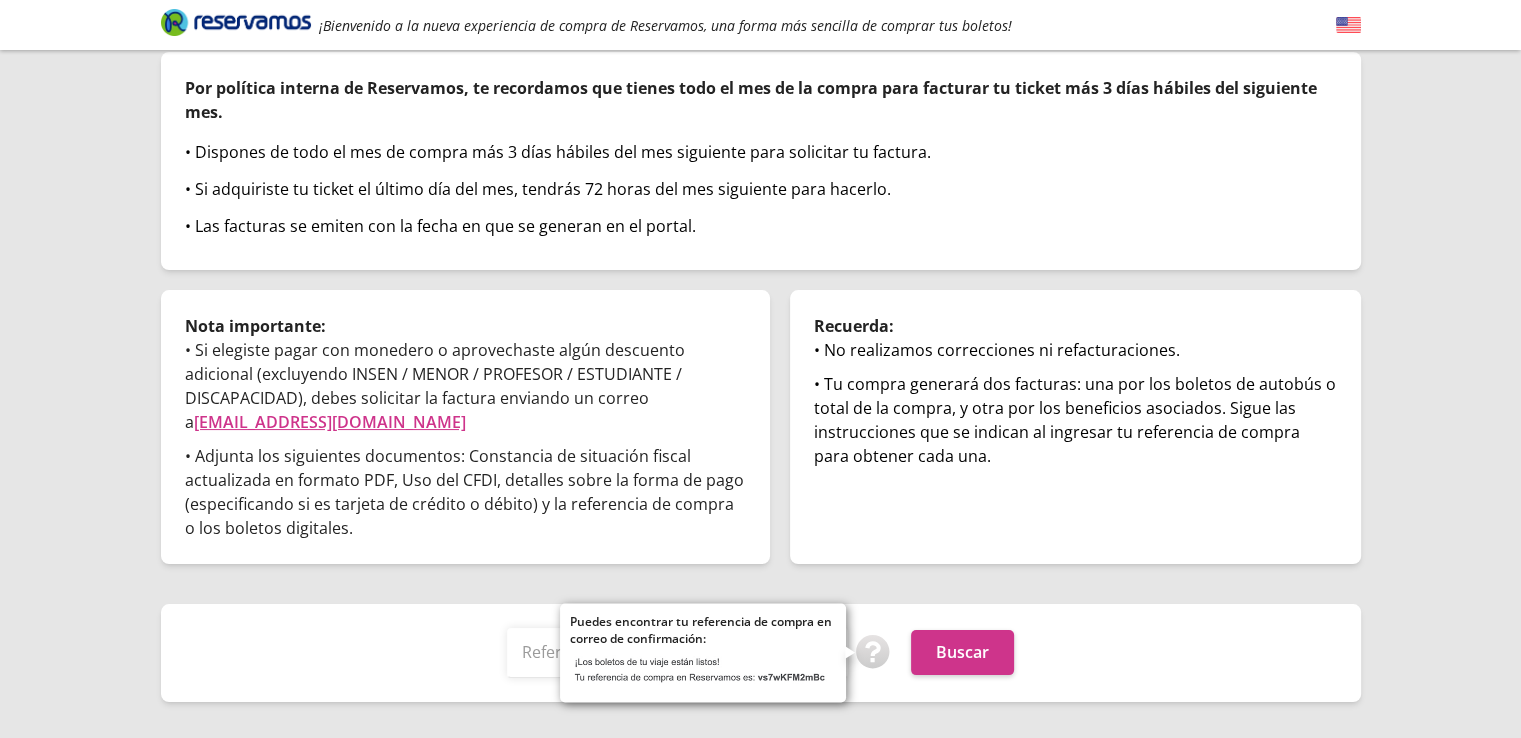 click at bounding box center [873, 652] 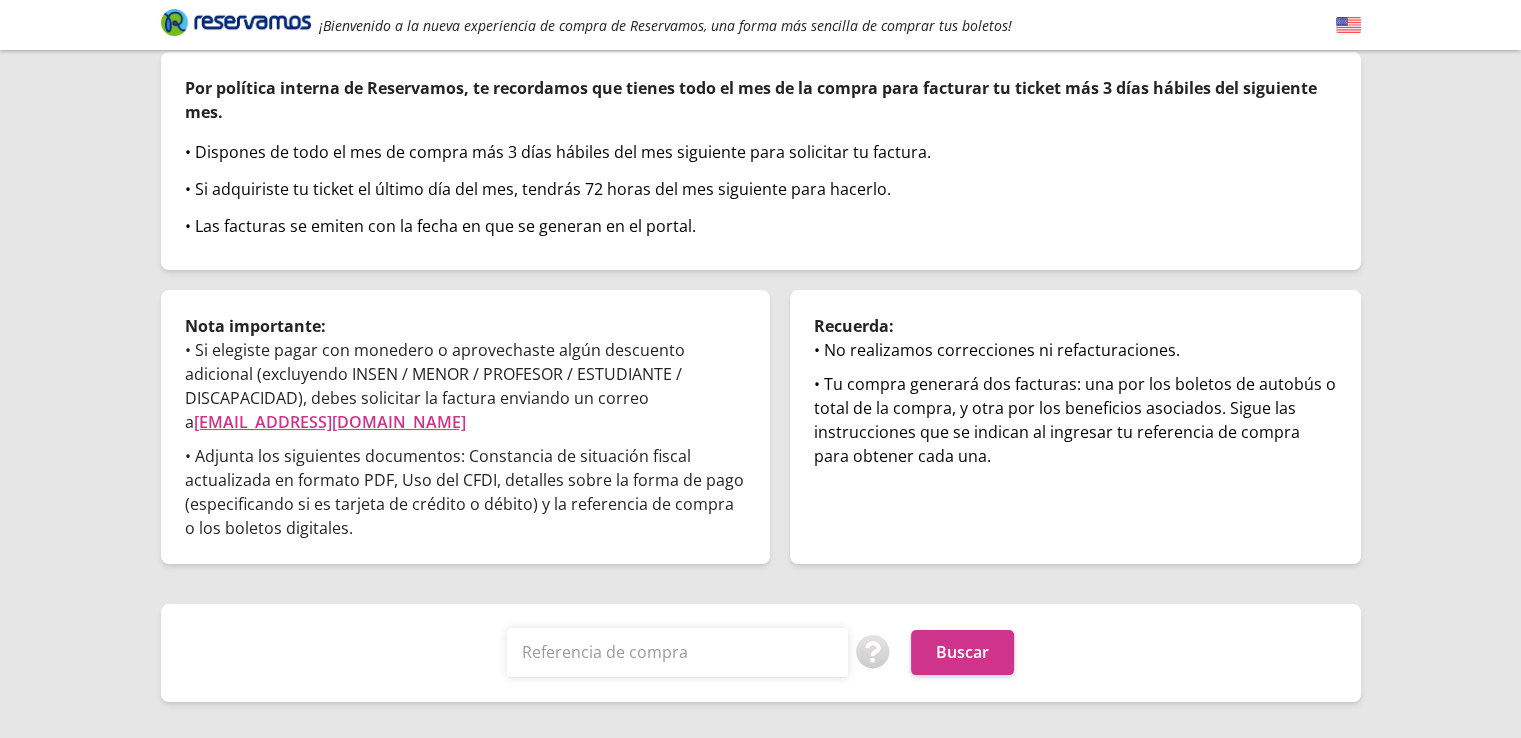 click on "Facturación Por política interna de Reservamos, te recordamos que tienes todo el mes de la compra para facturar tu ticket más 3 días hábiles del siguiente mes. • Dispones de todo el mes de compra más 3 días hábiles del mes siguiente para solicitar tu factura. • Si adquiriste tu ticket el último día del mes, tendrás 72 horas del mes siguiente para hacerlo. • Las facturas se emiten con la fecha en que se generan en el portal. Nota importante: • Si elegiste pagar con monedero o aprovechaste algún descuento adicional (excluyendo INSEN / MENOR / PROFESOR / ESTUDIANTE / DISCAPACIDAD), debes solicitar la factura enviando un correo a  facturas@reservamos.mx • Adjunta los siguientes documentos: Constancia de situación fiscal actualizada en formato PDF, Uso del CFDI, detalles sobre la forma de pago (especificando si es tarjeta de crédito o débito) y la referencia de compra o los boletos digitales. Recuerda: • No realizamos correcciones ni refacturaciones. Referencia de compra Buscar" at bounding box center (761, 338) 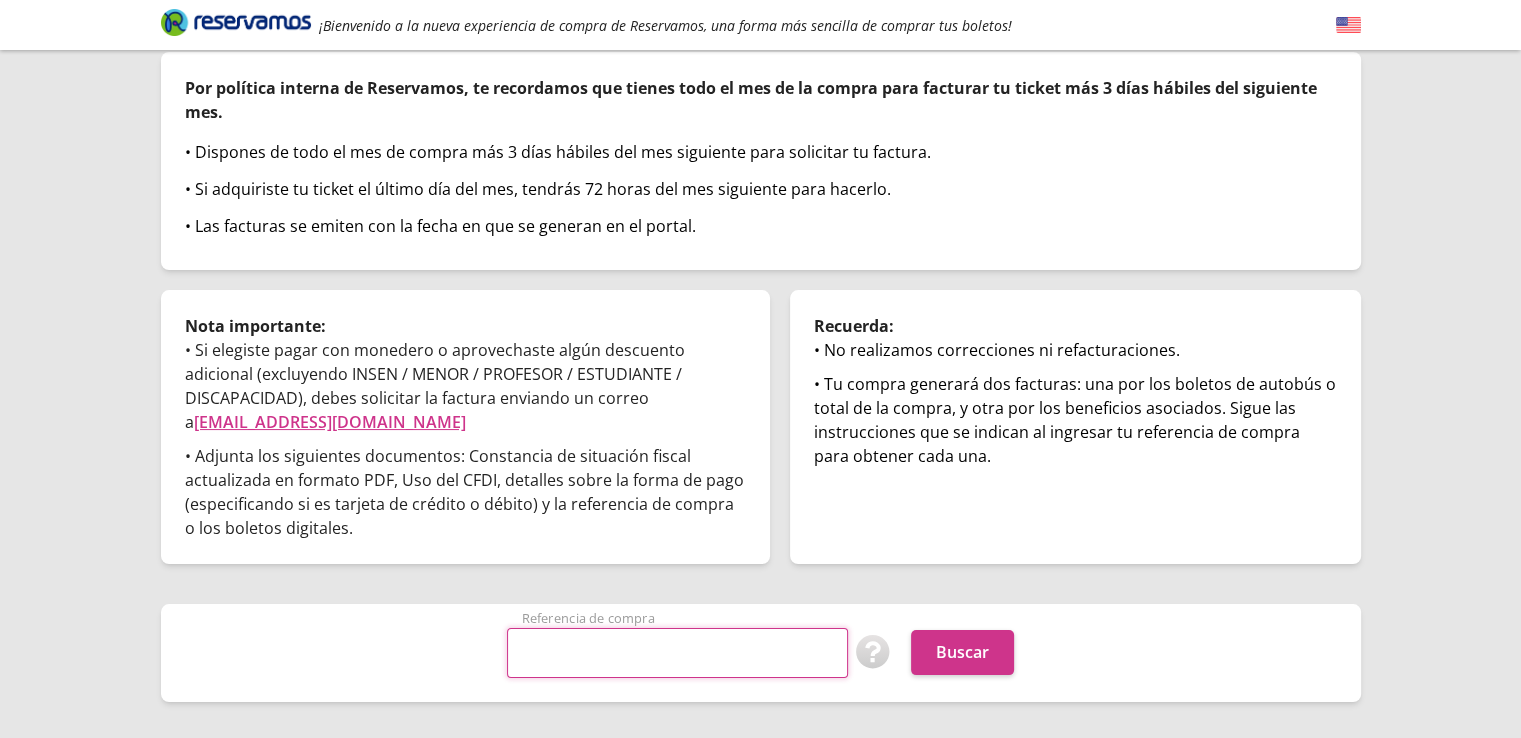 paste on "000209186951" 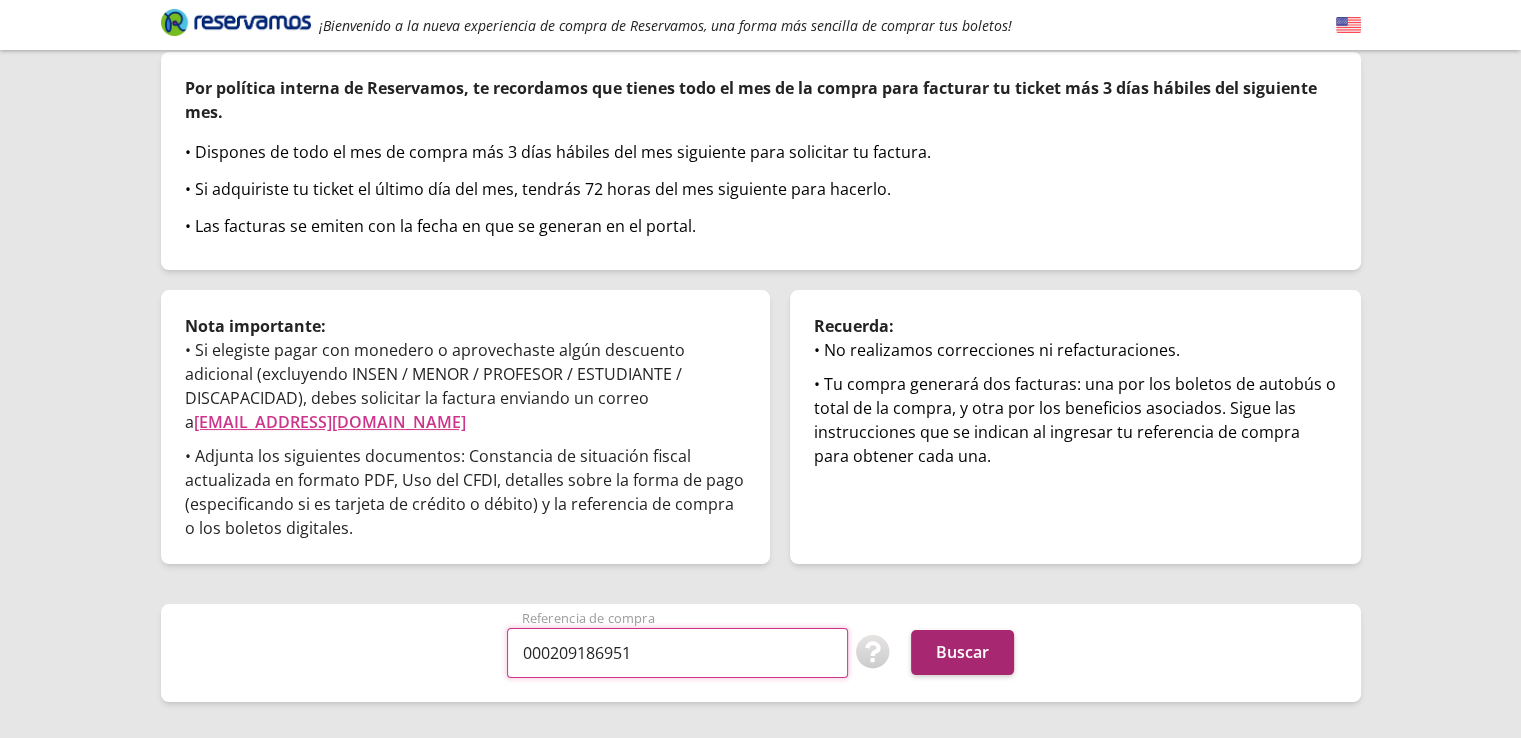type on "000209186951" 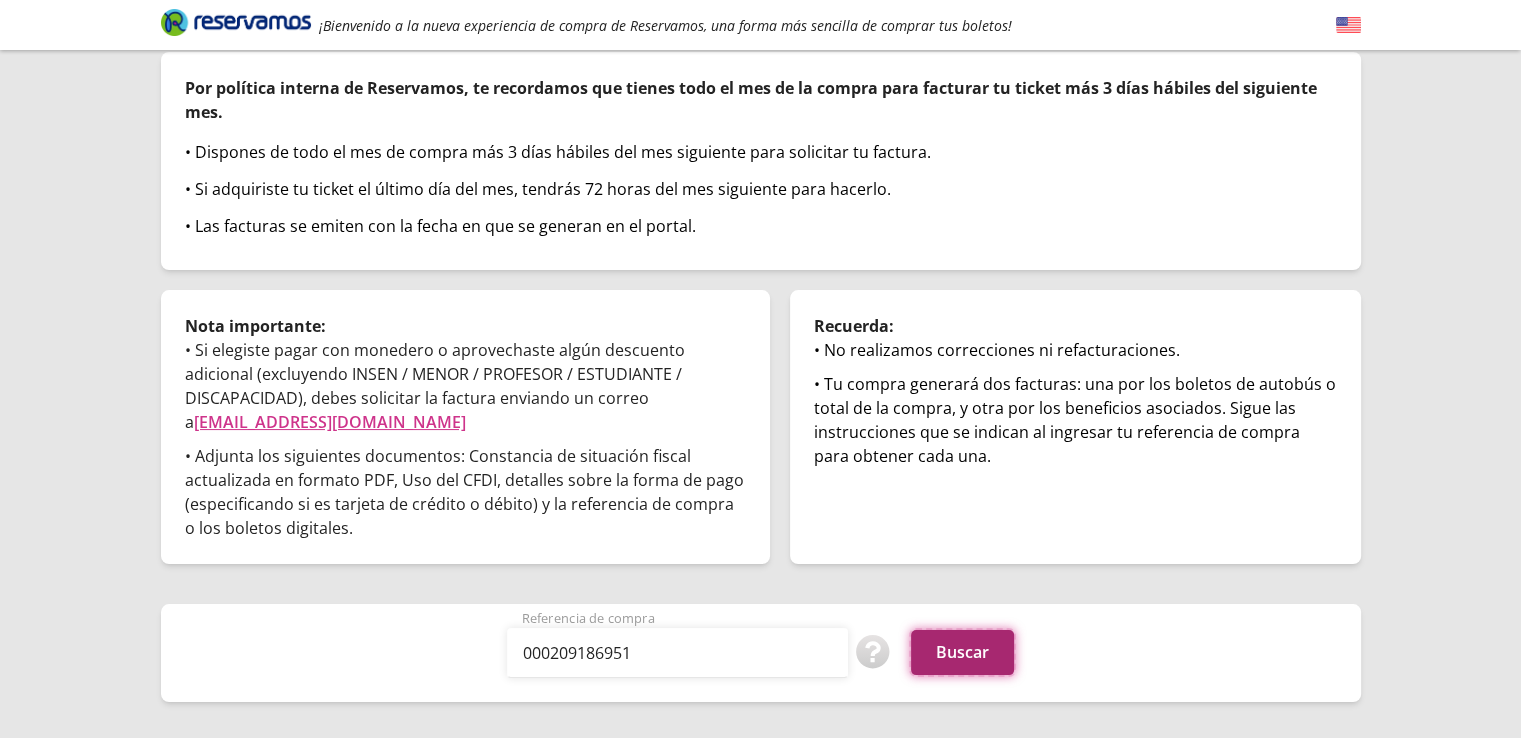 click on "Buscar" at bounding box center [962, 652] 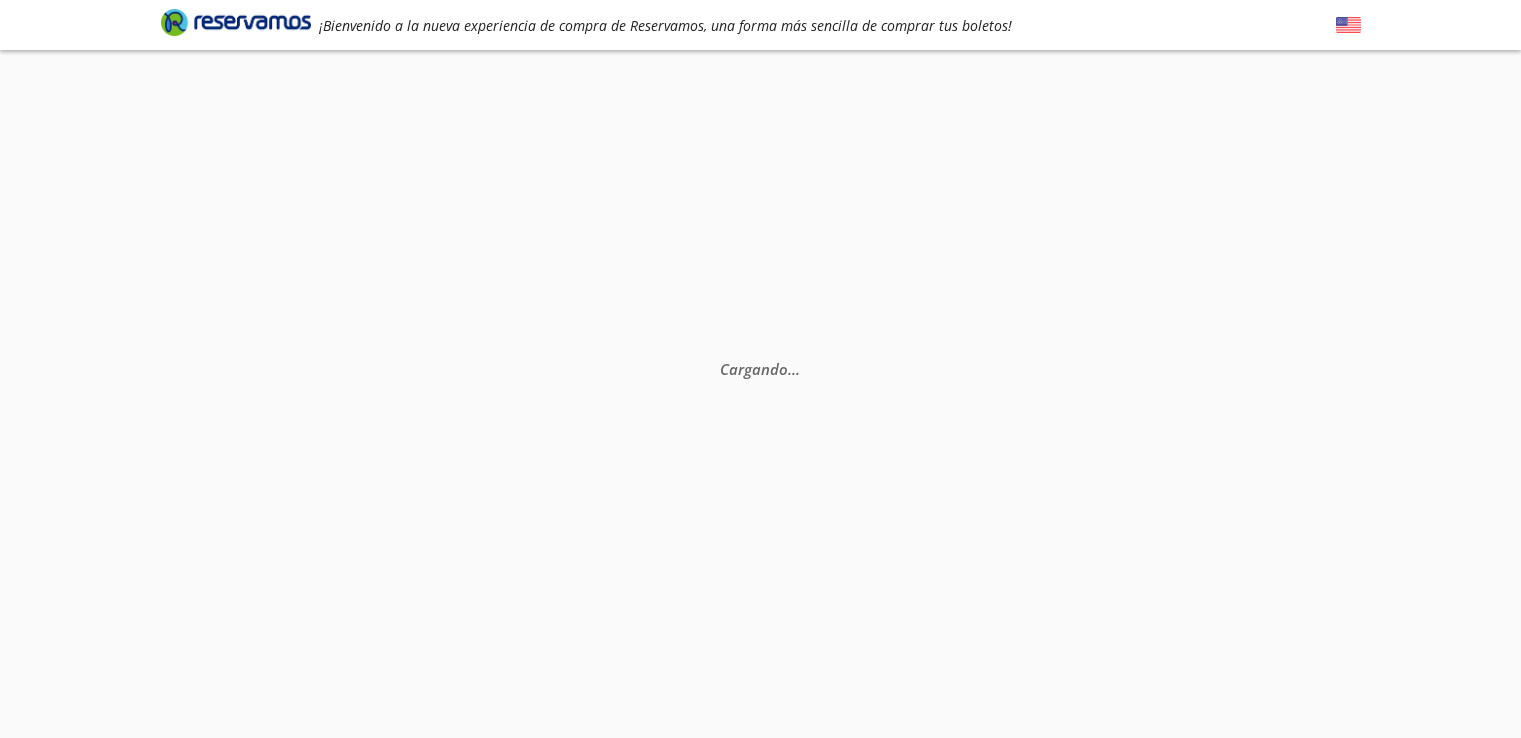 scroll, scrollTop: 0, scrollLeft: 0, axis: both 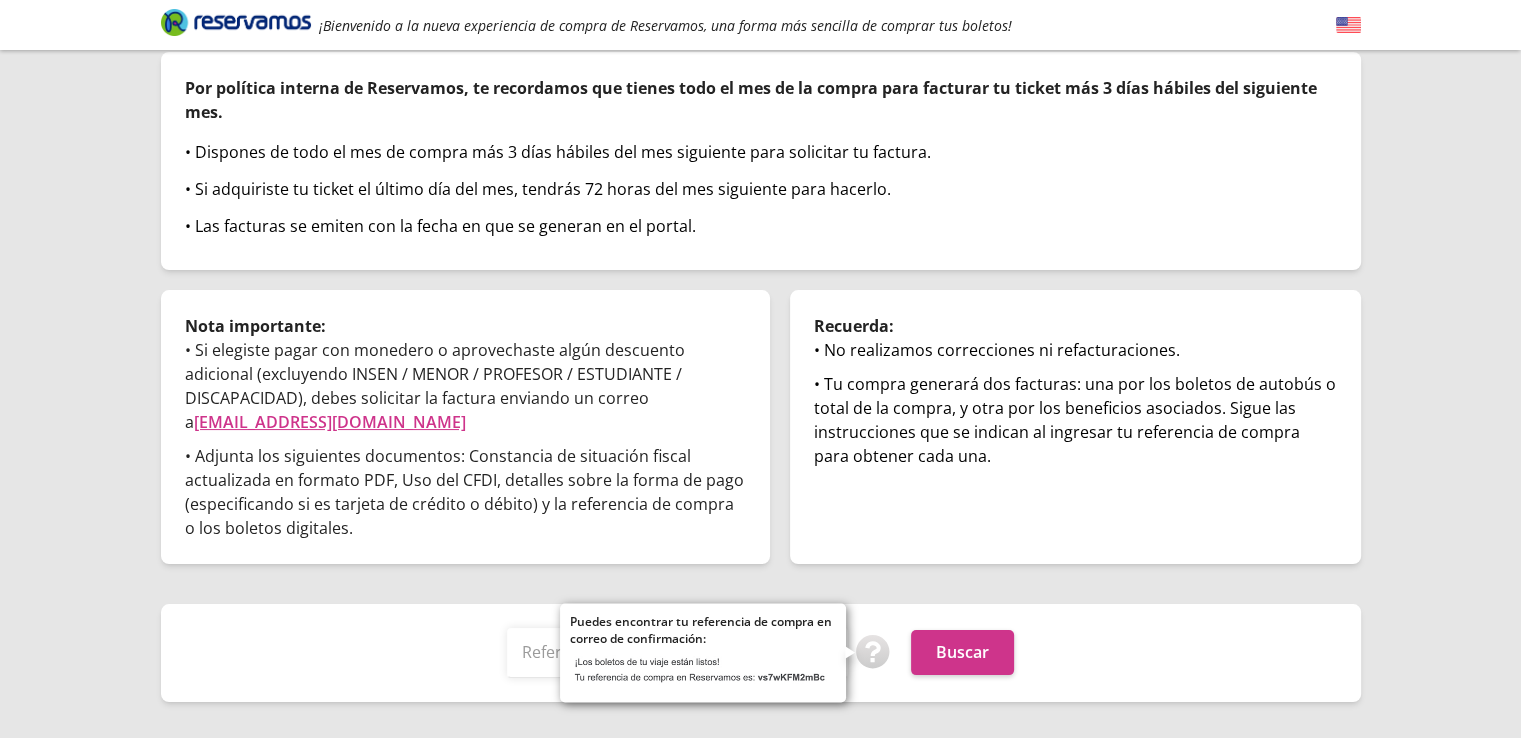 click at bounding box center [873, 652] 